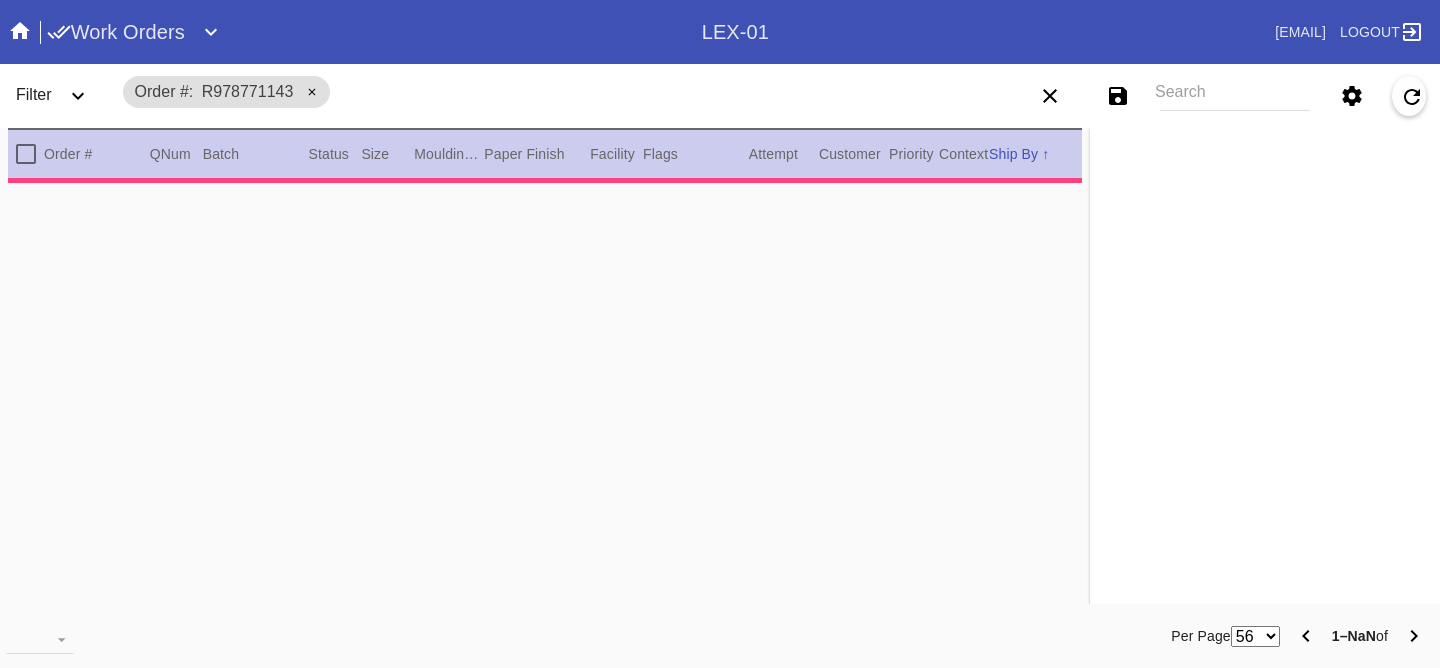 scroll, scrollTop: 0, scrollLeft: 0, axis: both 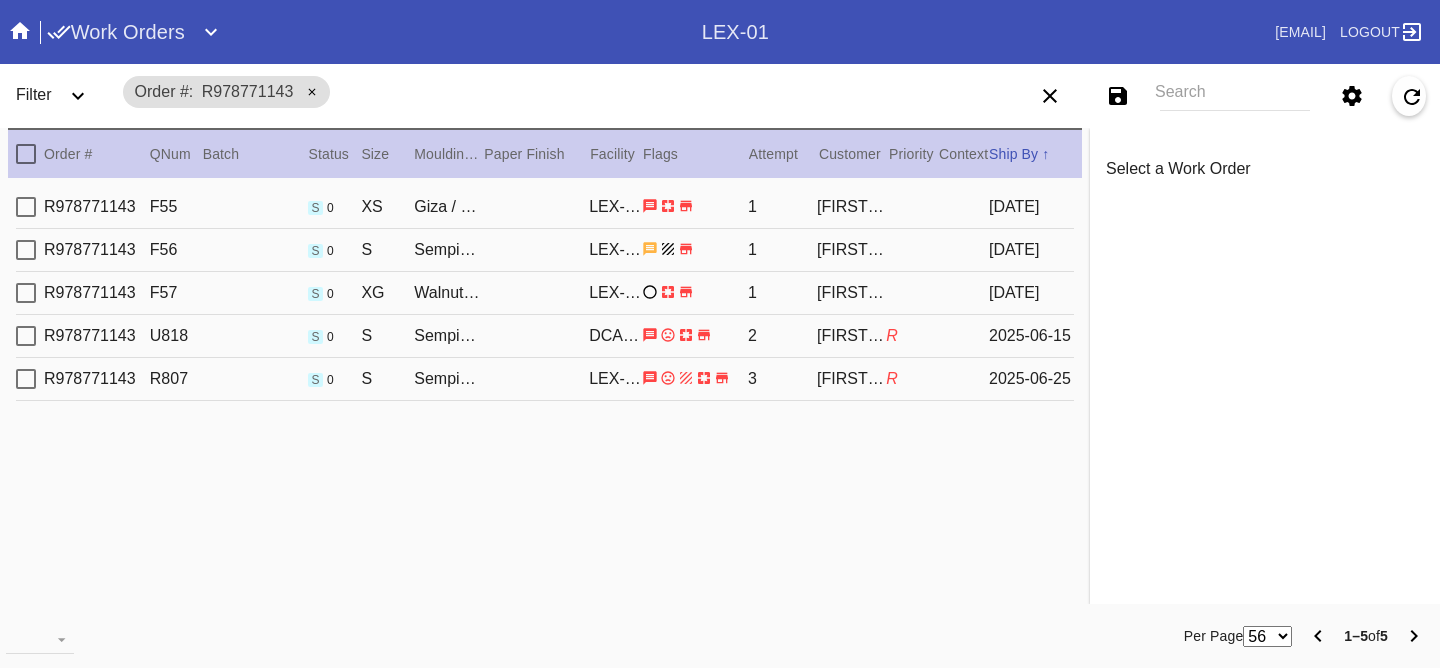click on "R978771143 U818 s   0 S Sempione / White DCA-05 2 [FIRST] [LAST]
R
2025-06-15" at bounding box center [545, 336] 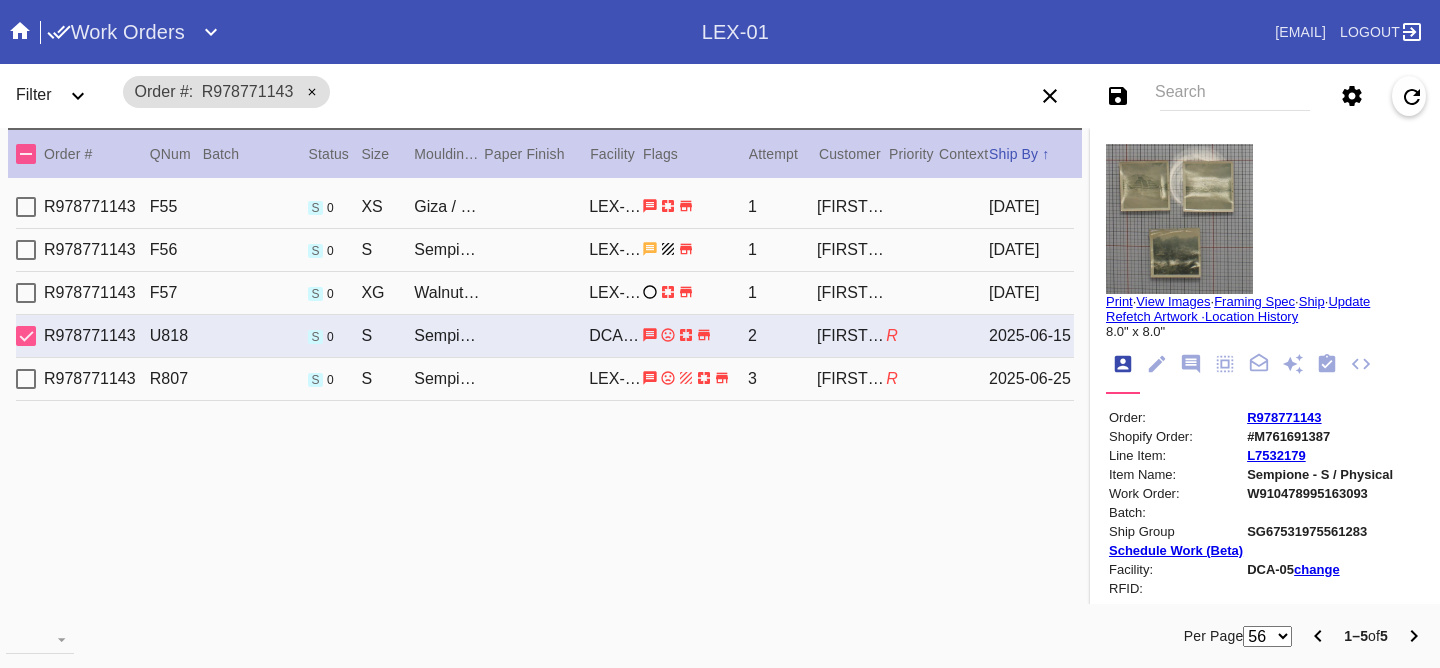 click on "R978771143 R807 s   0 S Sempione / White LEX-01 3 [FIRST] [LAST]
R
2025-06-25" at bounding box center [545, 379] 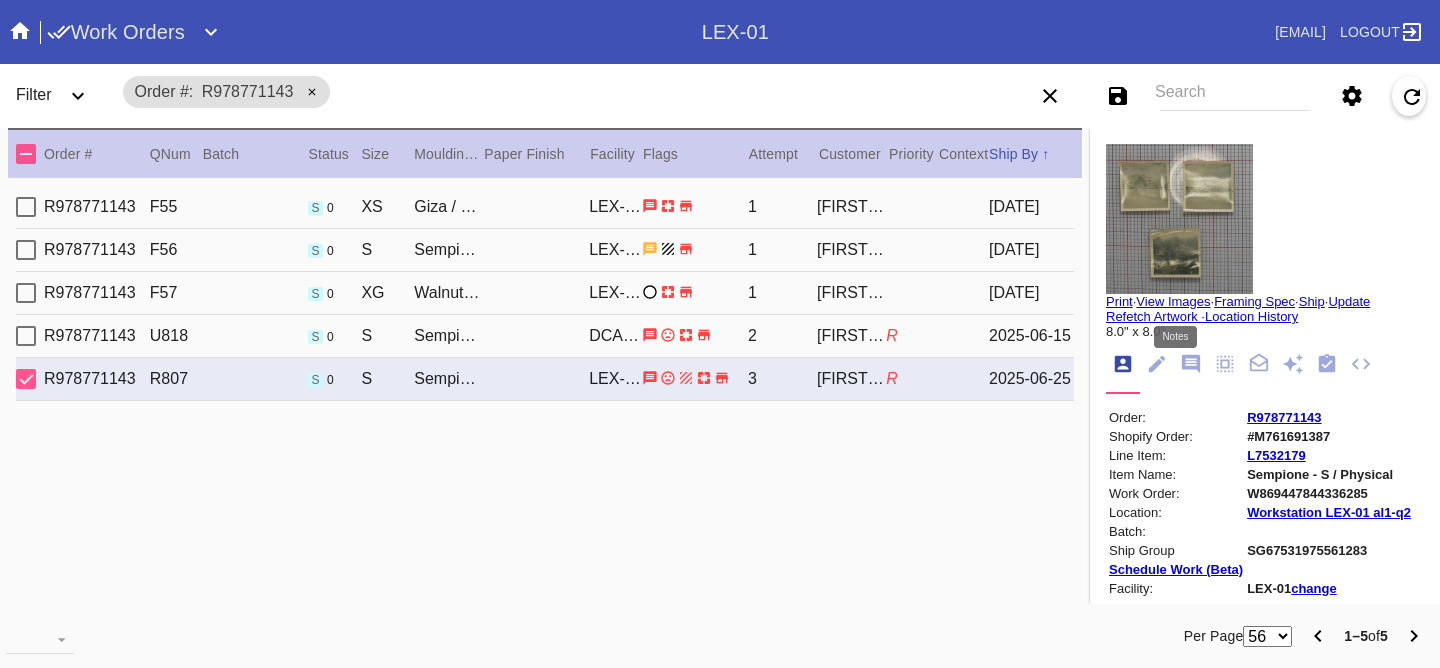 click at bounding box center (1191, 364) 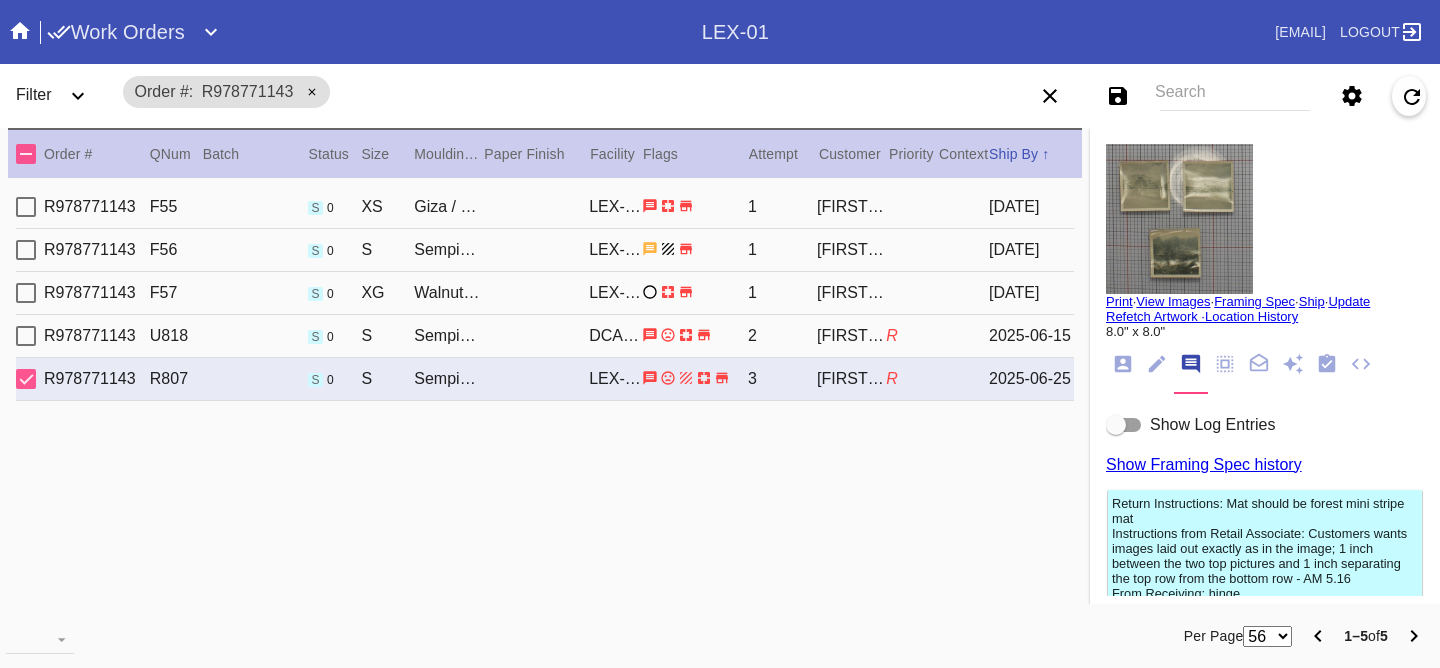 click on "Show Log Entries" at bounding box center (1212, 424) 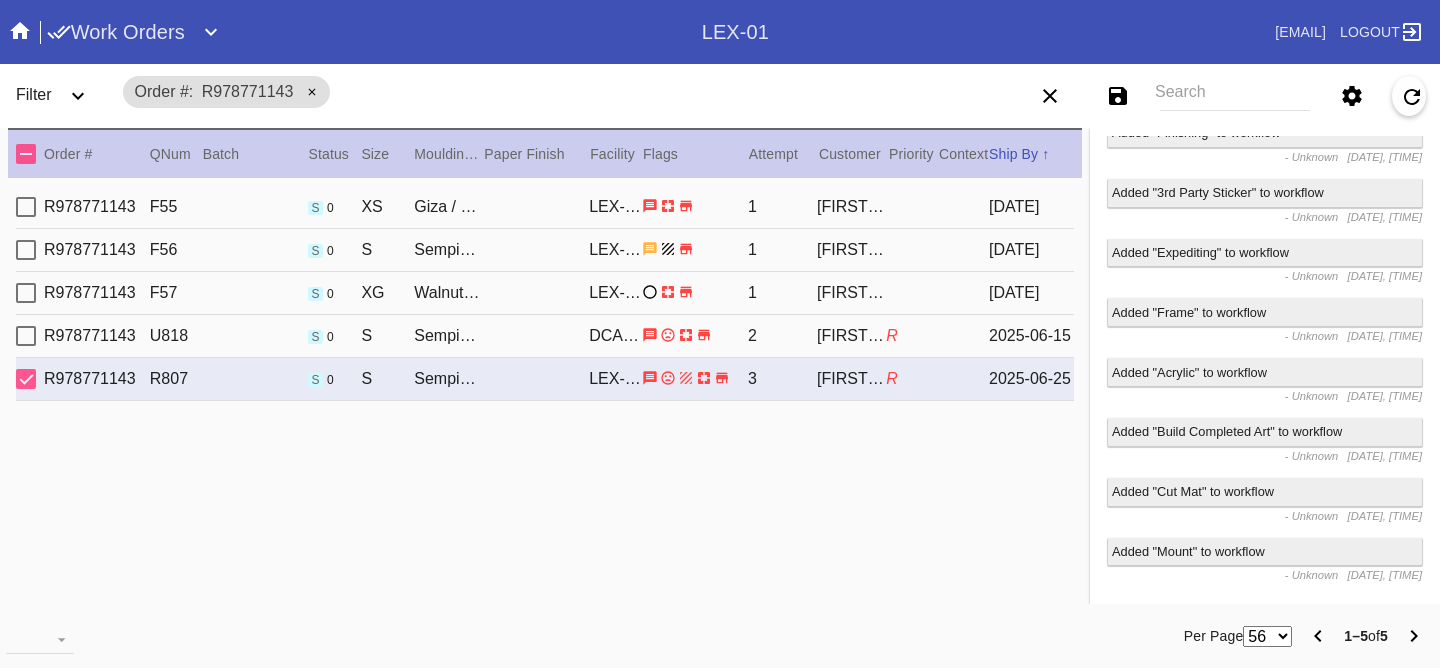 scroll, scrollTop: 711, scrollLeft: 0, axis: vertical 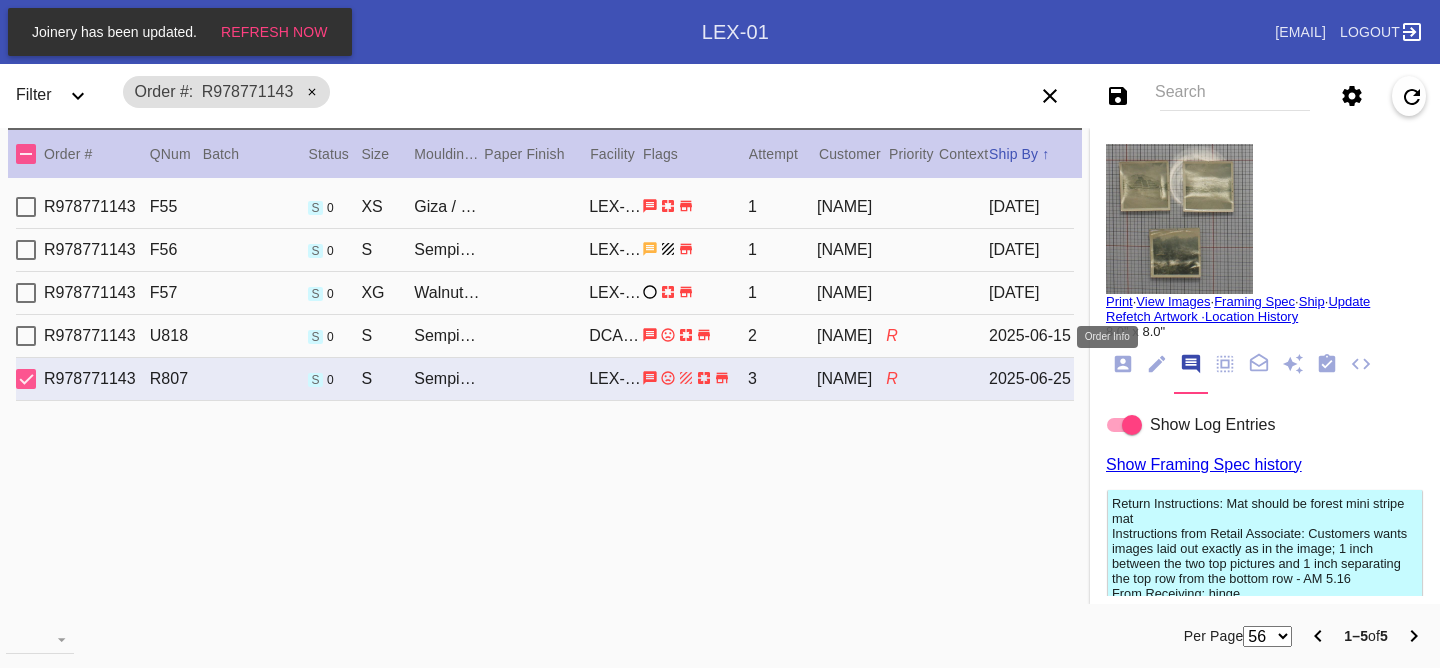 click at bounding box center [1123, 364] 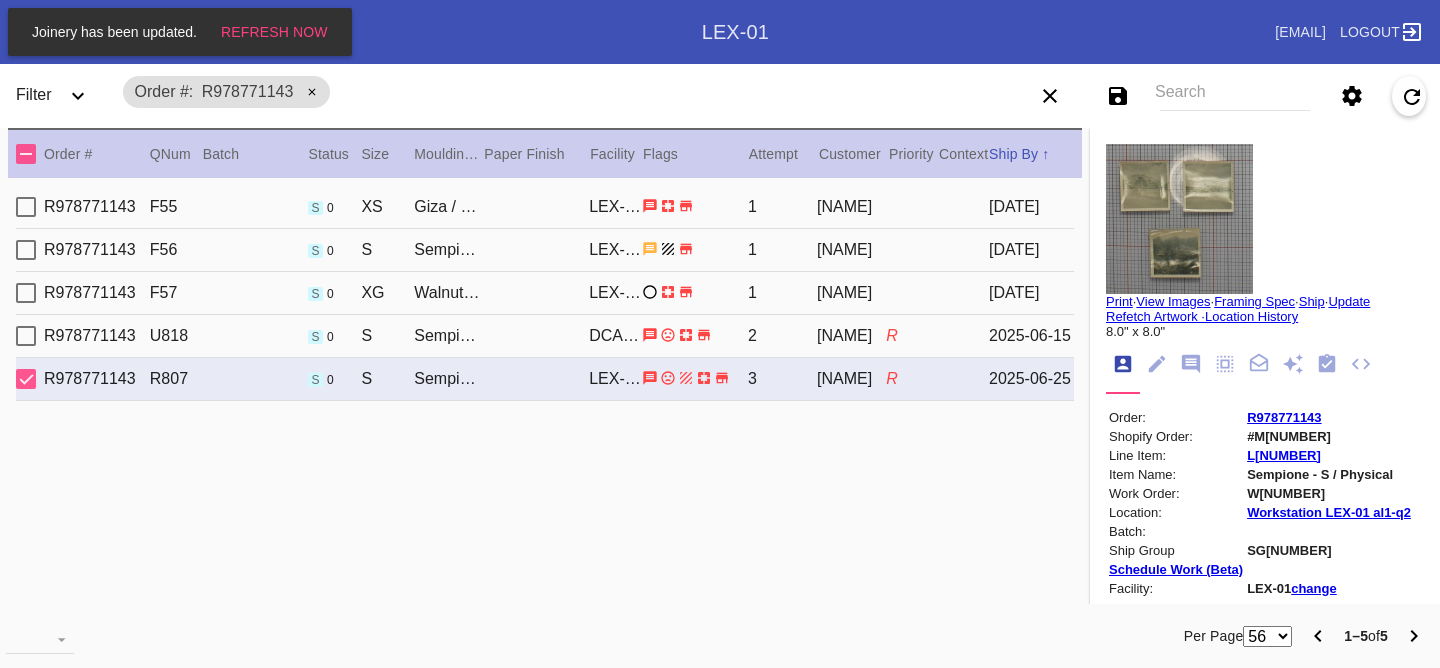 click on "2025-06-15" at bounding box center [1031, 207] 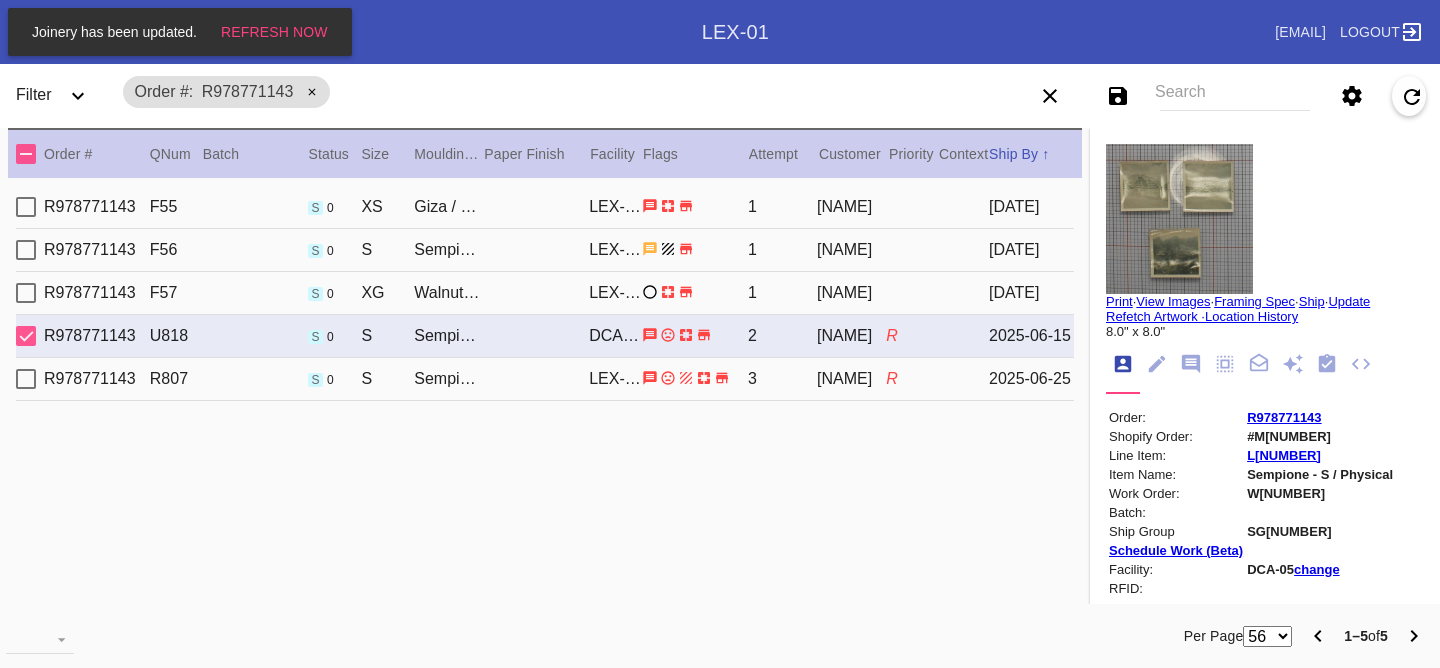 click at bounding box center (1157, 364) 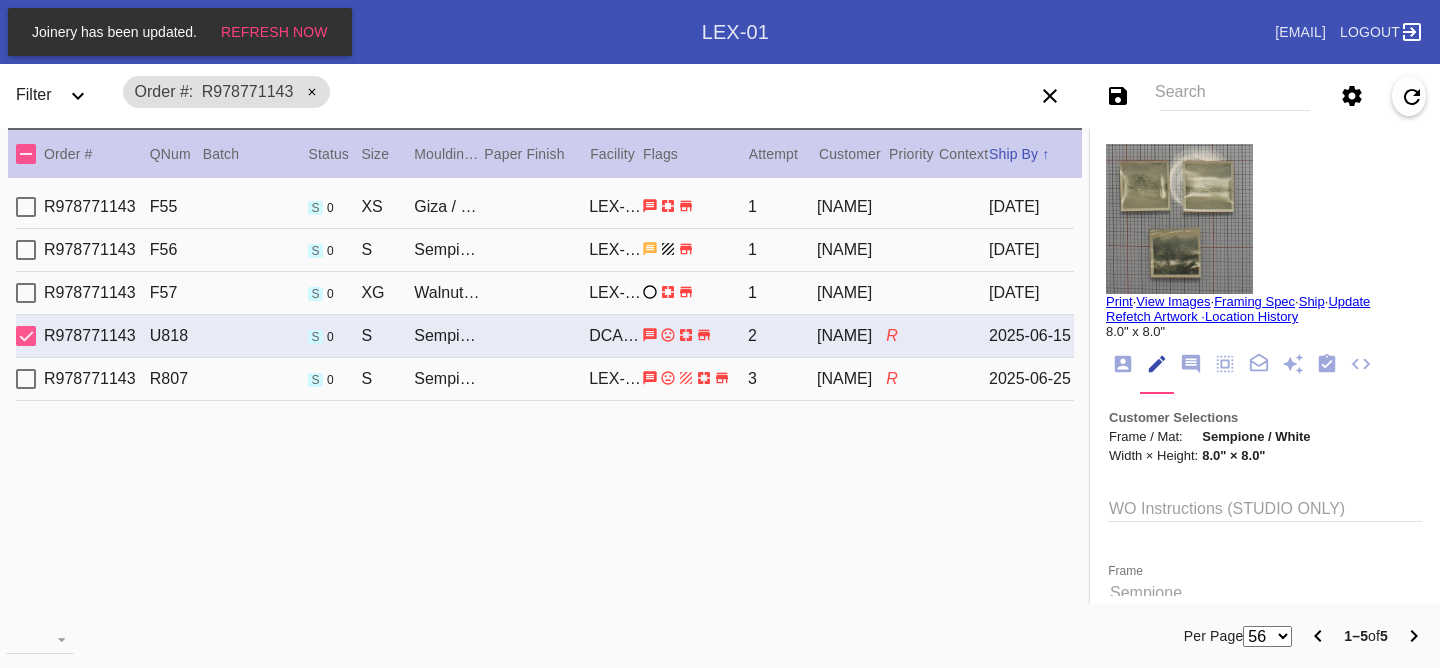 click at bounding box center (1123, 364) 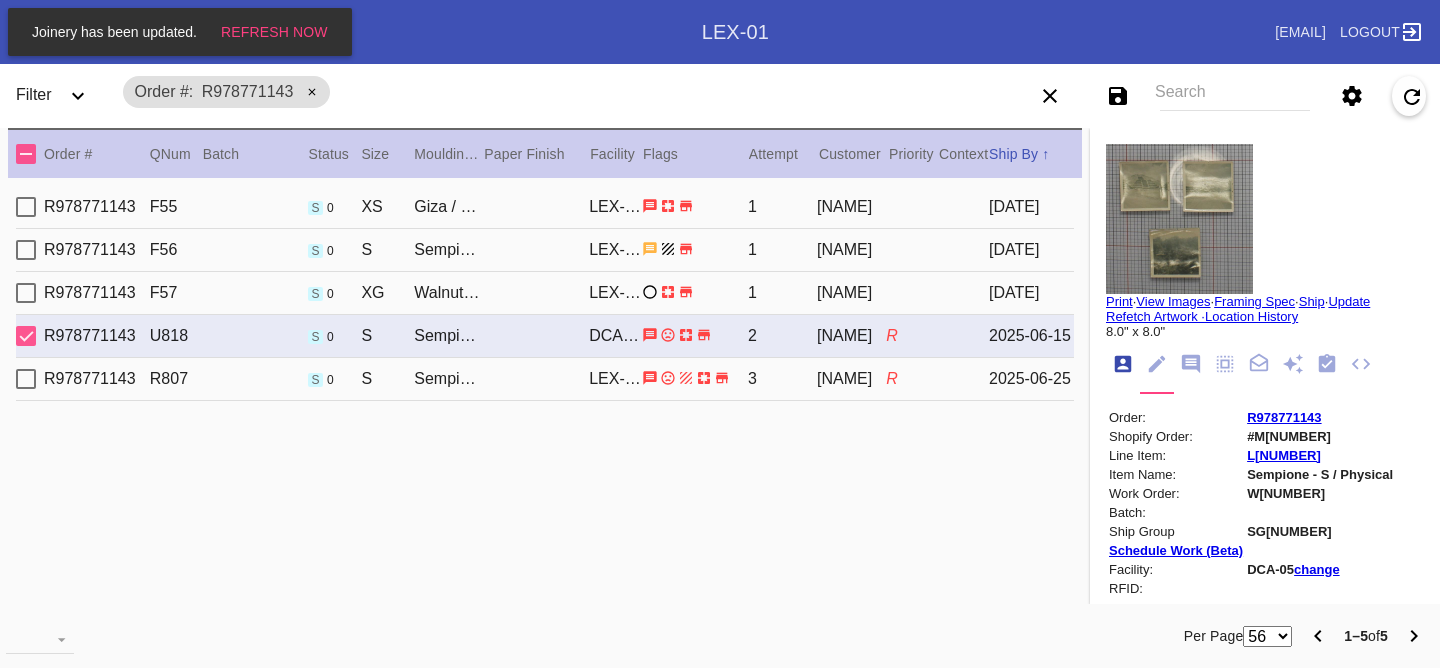 scroll, scrollTop: 24, scrollLeft: 0, axis: vertical 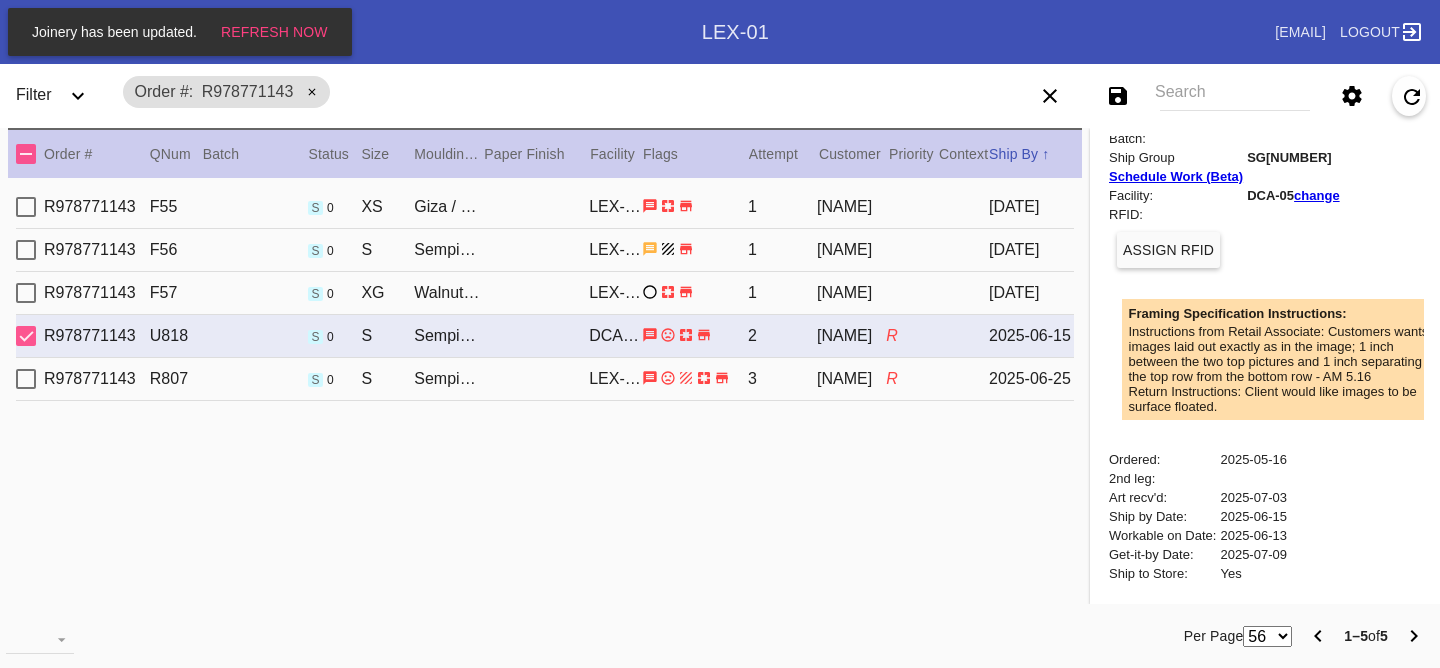 click on "2025-06-25" at bounding box center [1031, 207] 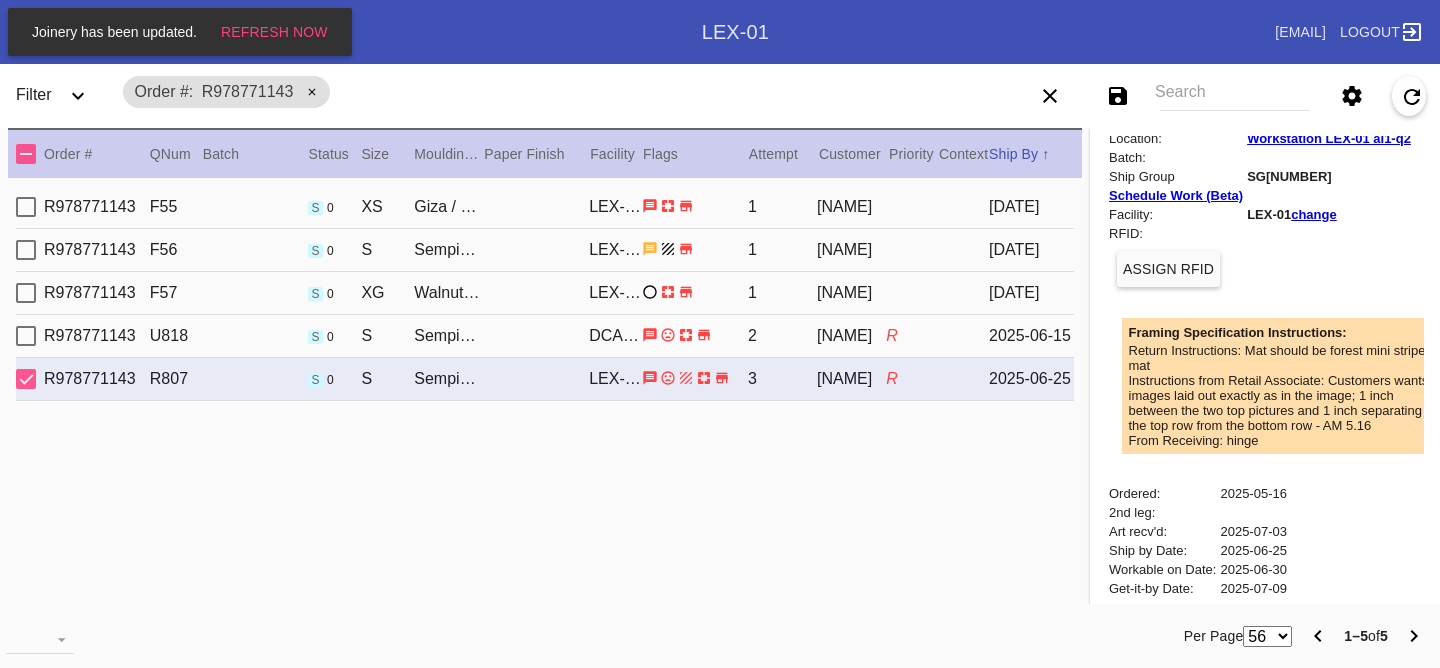 scroll, scrollTop: 410, scrollLeft: 0, axis: vertical 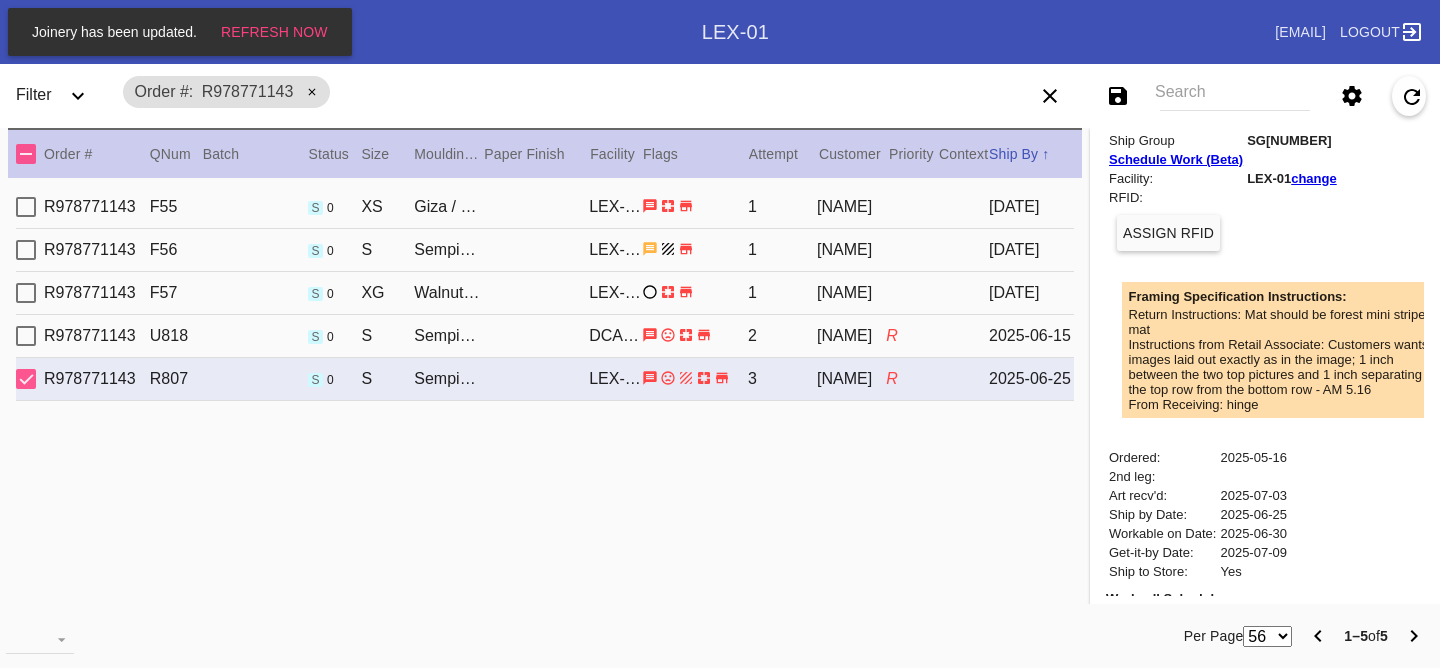 click on "R978771143 U818 s   0 S Sempione / White DCA-05 2 Veronica del Rosario
R
2025-06-15" at bounding box center (545, 336) 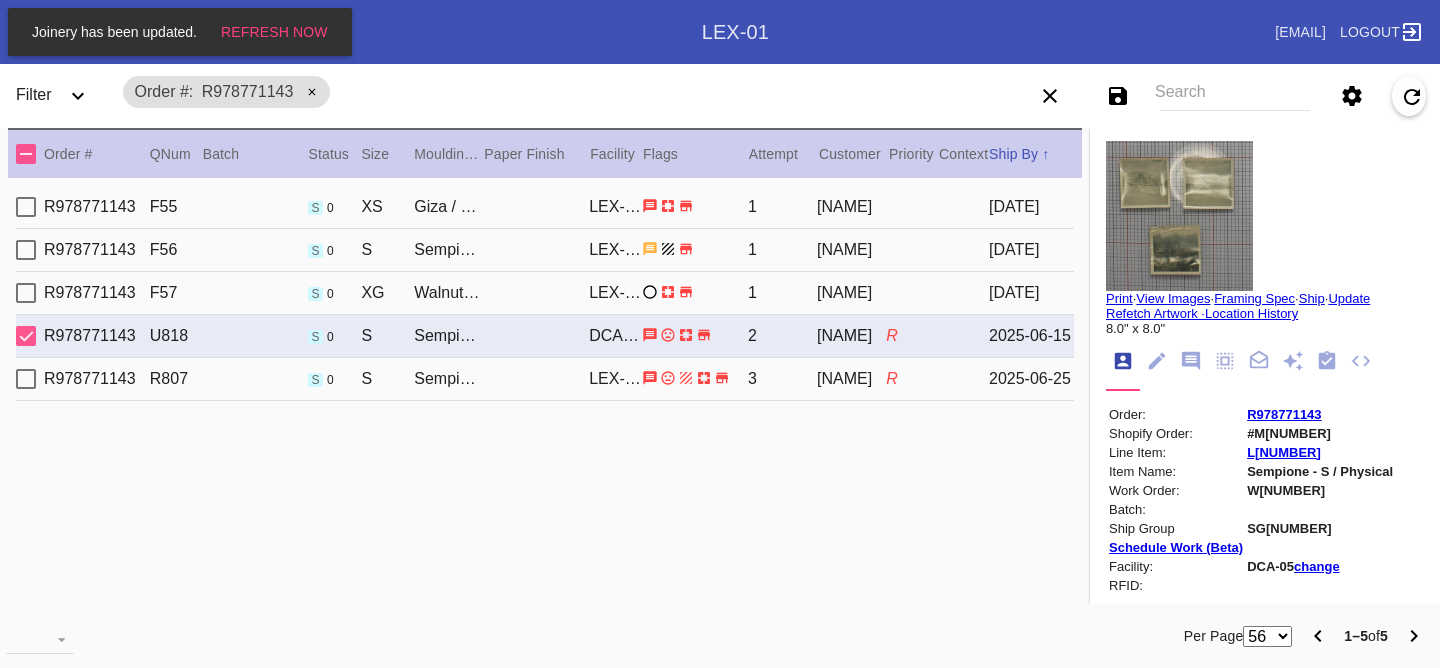 scroll, scrollTop: 0, scrollLeft: 0, axis: both 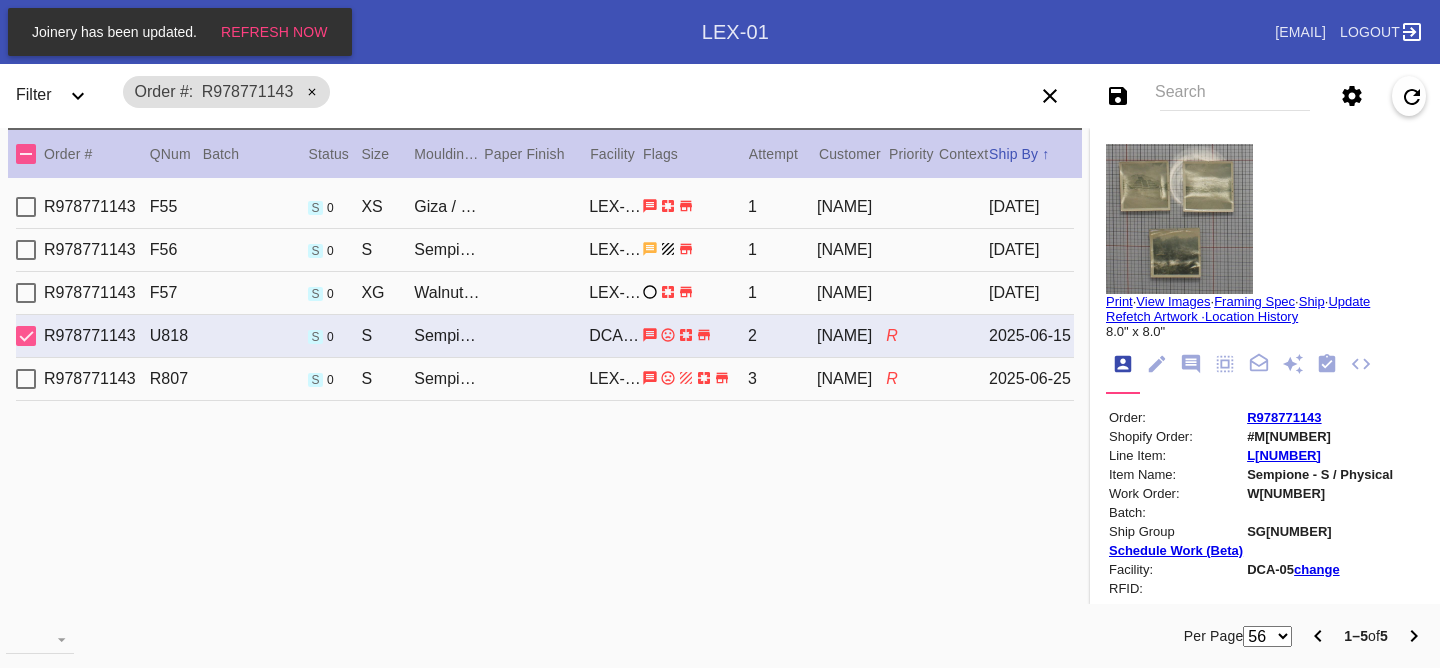 click on "2025-06-25" at bounding box center (1031, 207) 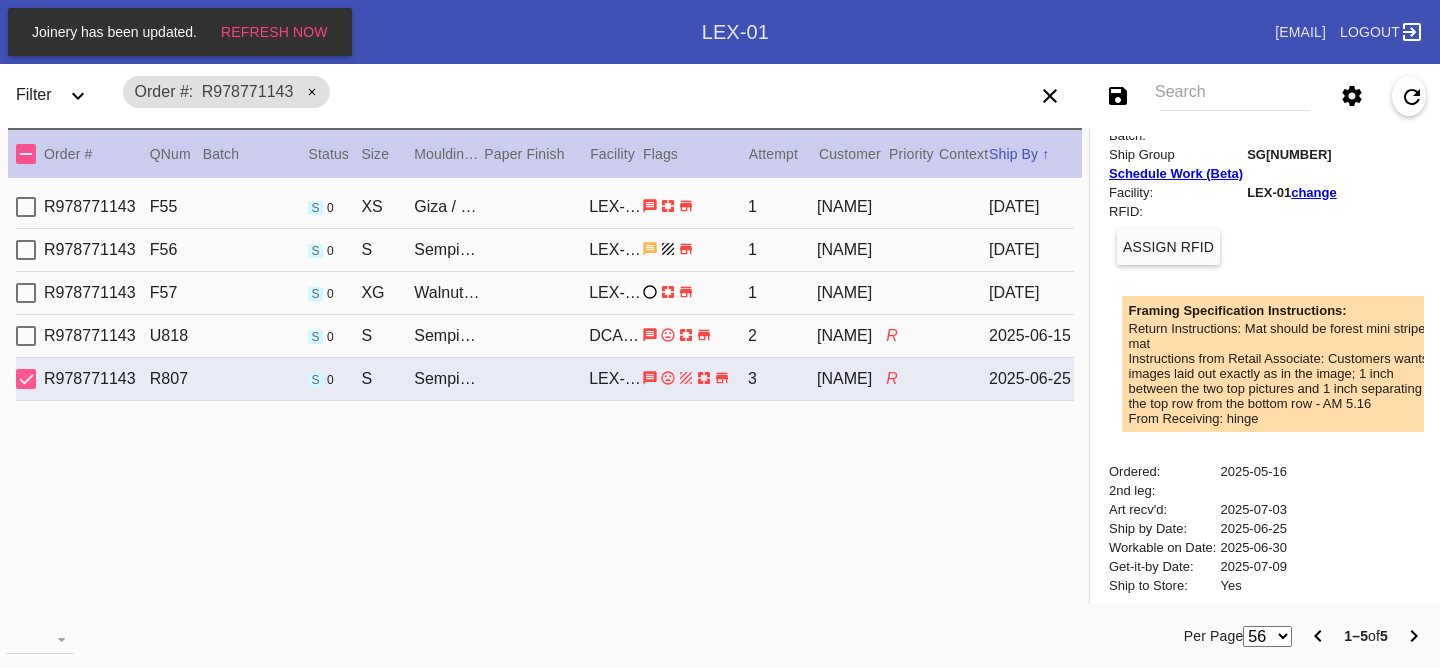 scroll, scrollTop: 657, scrollLeft: 0, axis: vertical 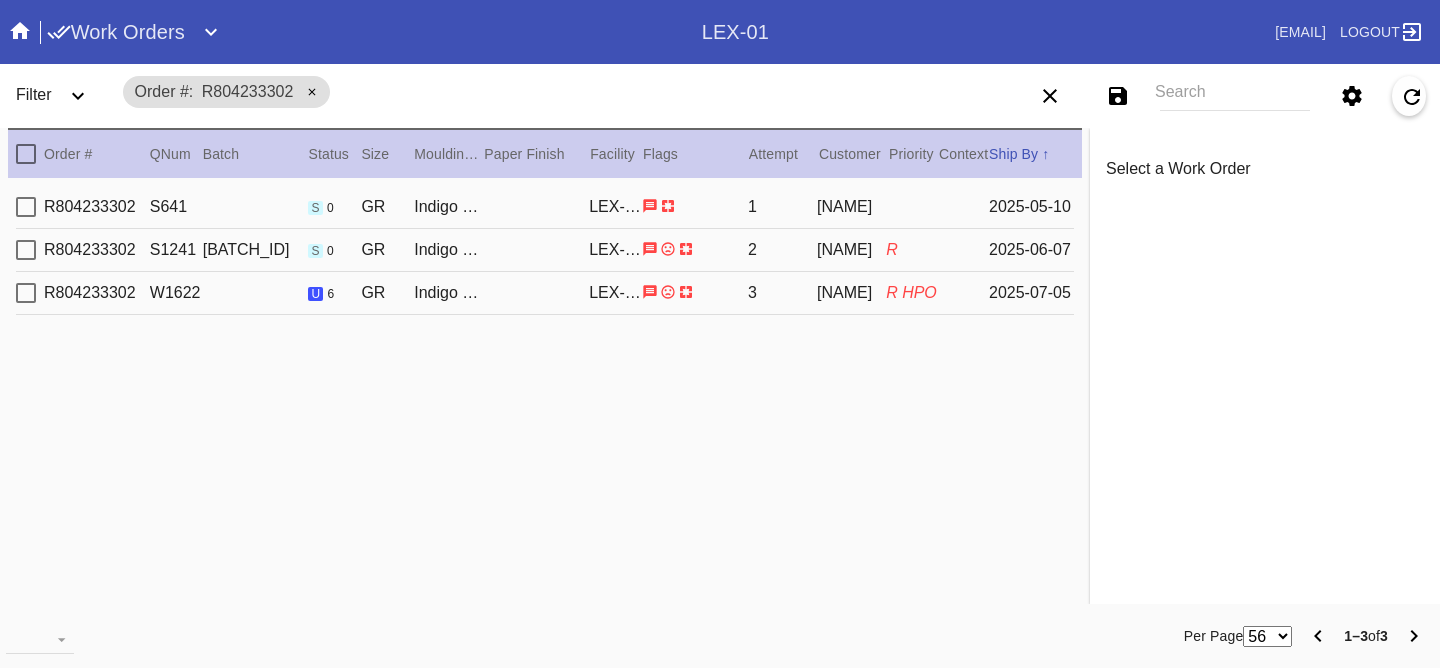 click on "HPO" at bounding box center [919, 292] 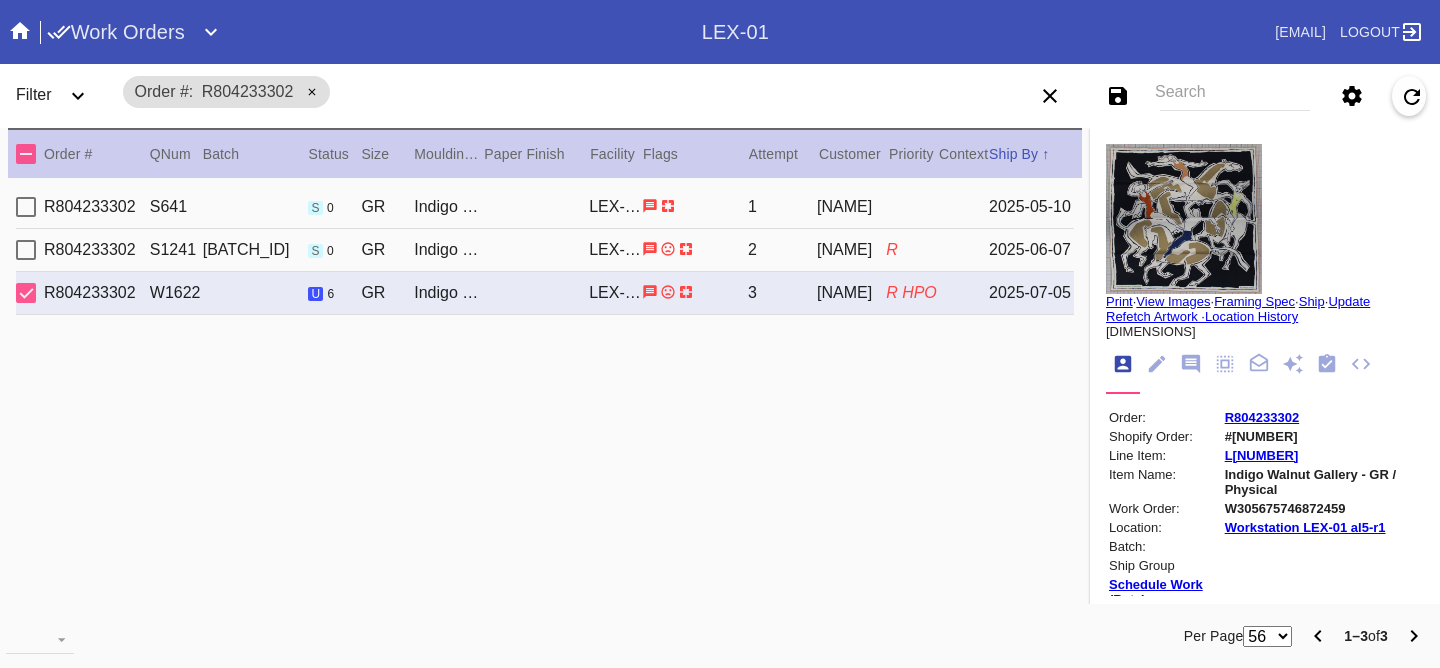 click at bounding box center [1157, 364] 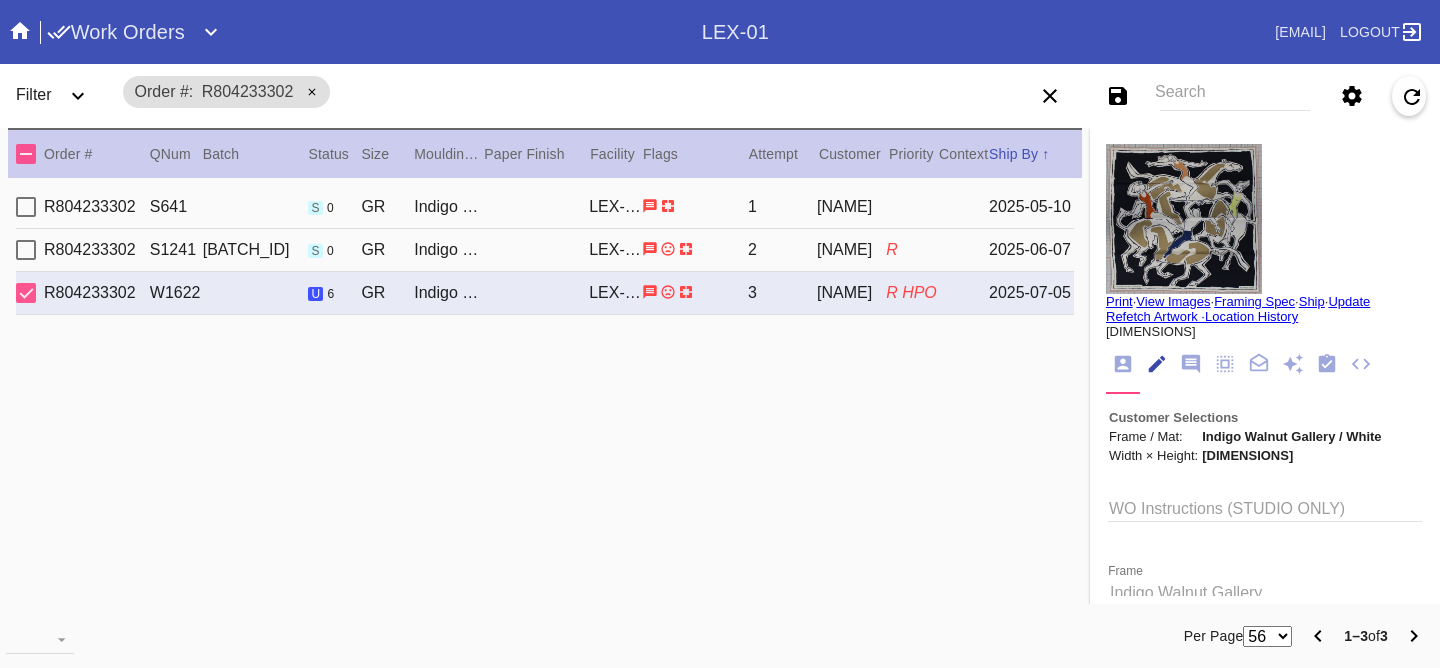scroll, scrollTop: 73, scrollLeft: 0, axis: vertical 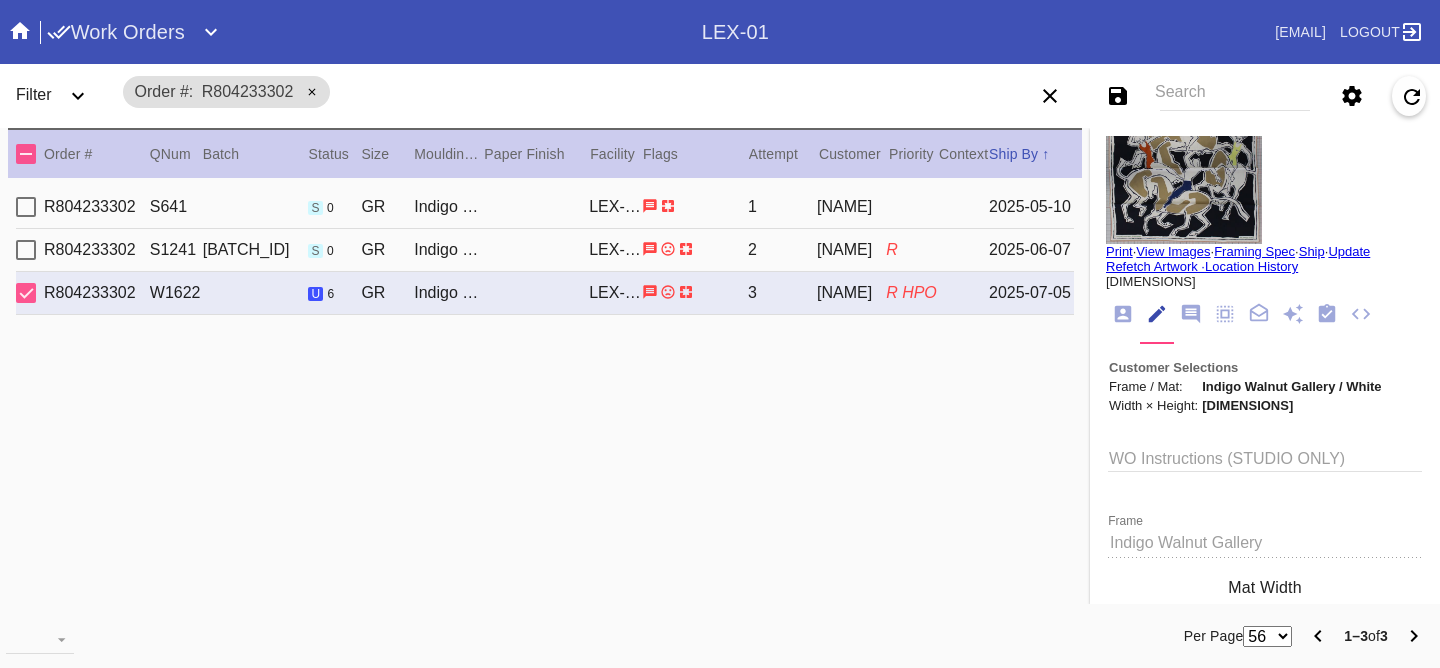 click at bounding box center (1123, 314) 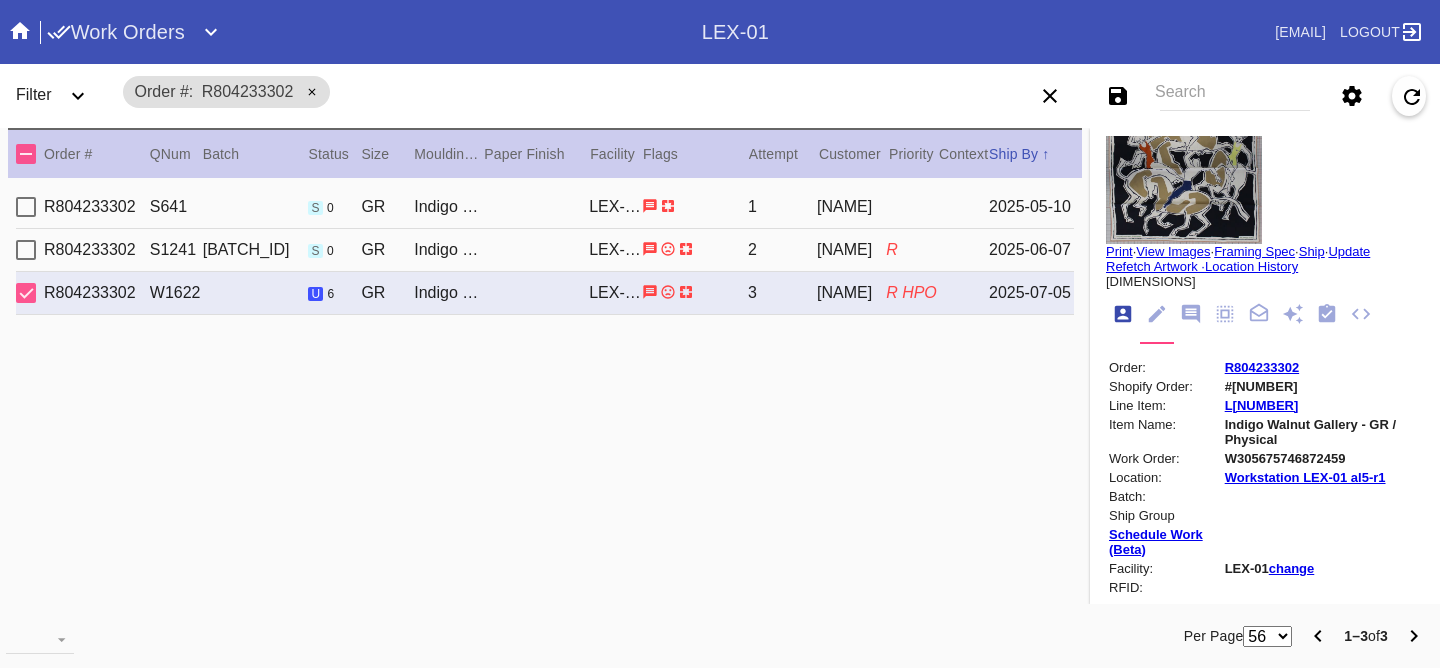 scroll, scrollTop: 24, scrollLeft: 0, axis: vertical 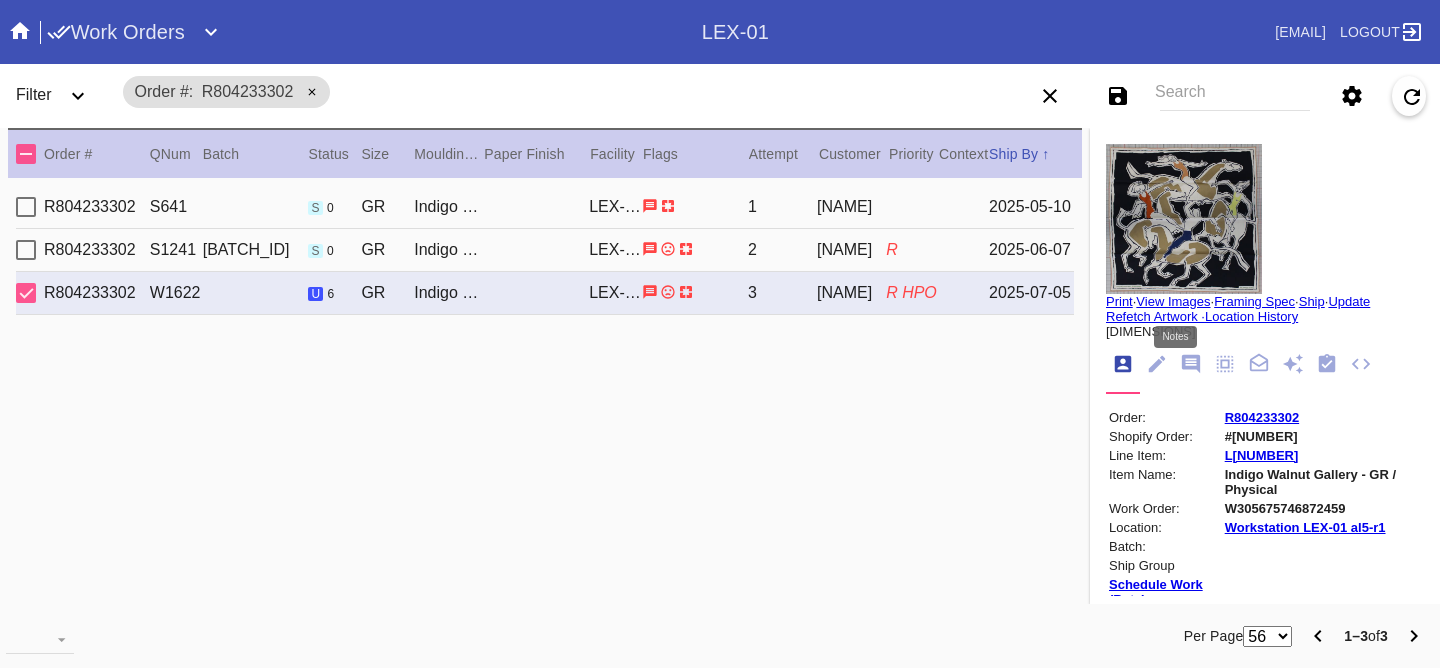 click at bounding box center [1191, 364] 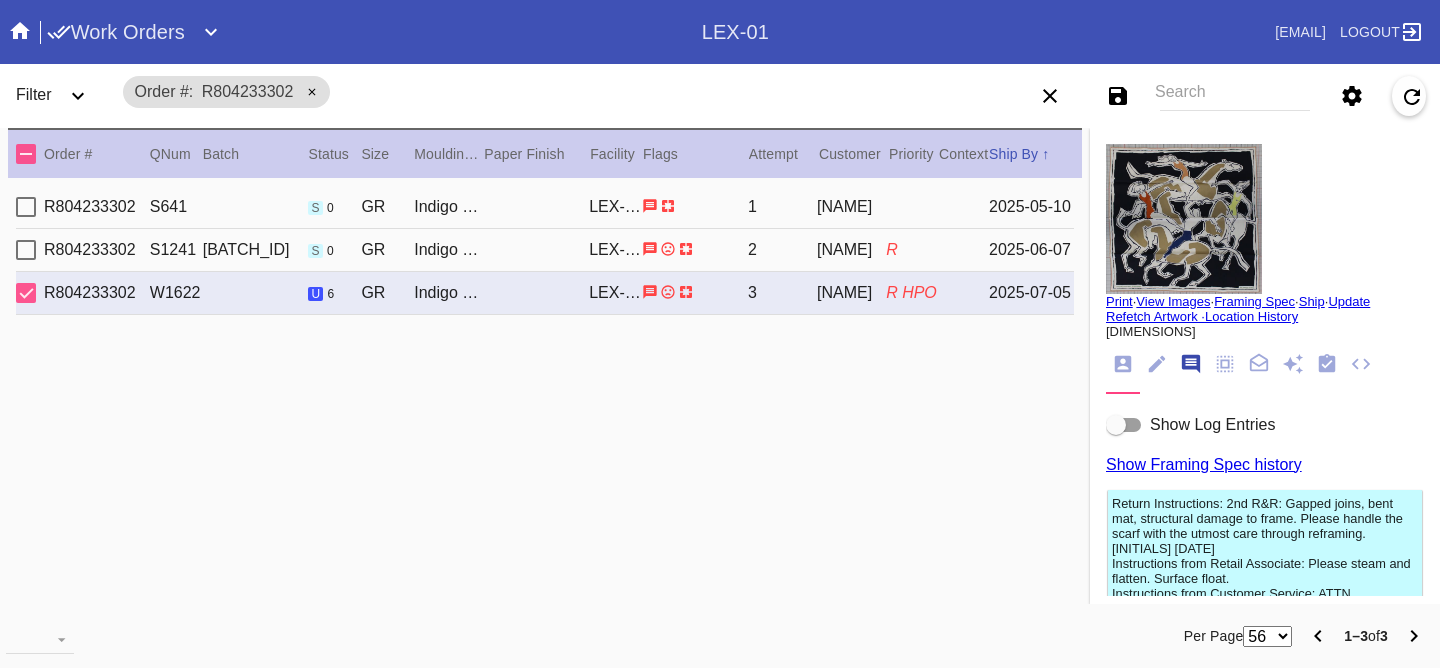 scroll, scrollTop: 123, scrollLeft: 0, axis: vertical 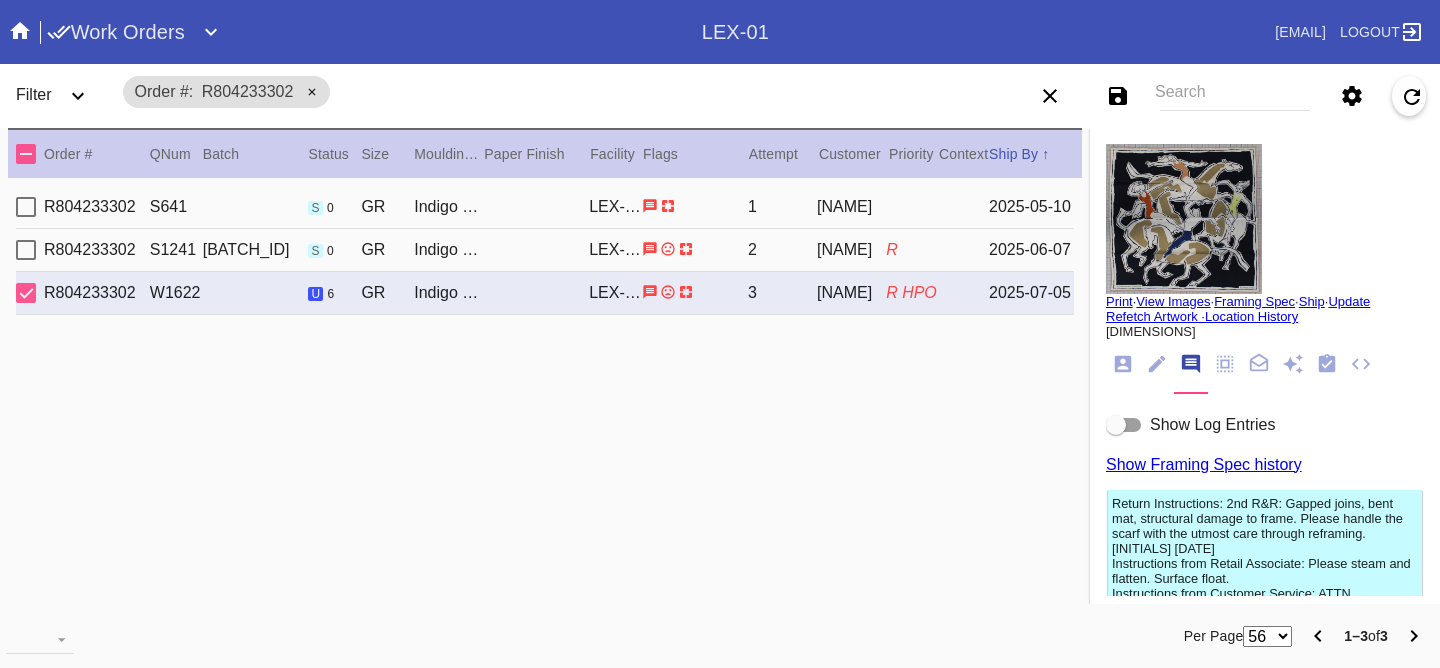 click on "Show Log Entries" at bounding box center [1212, 424] 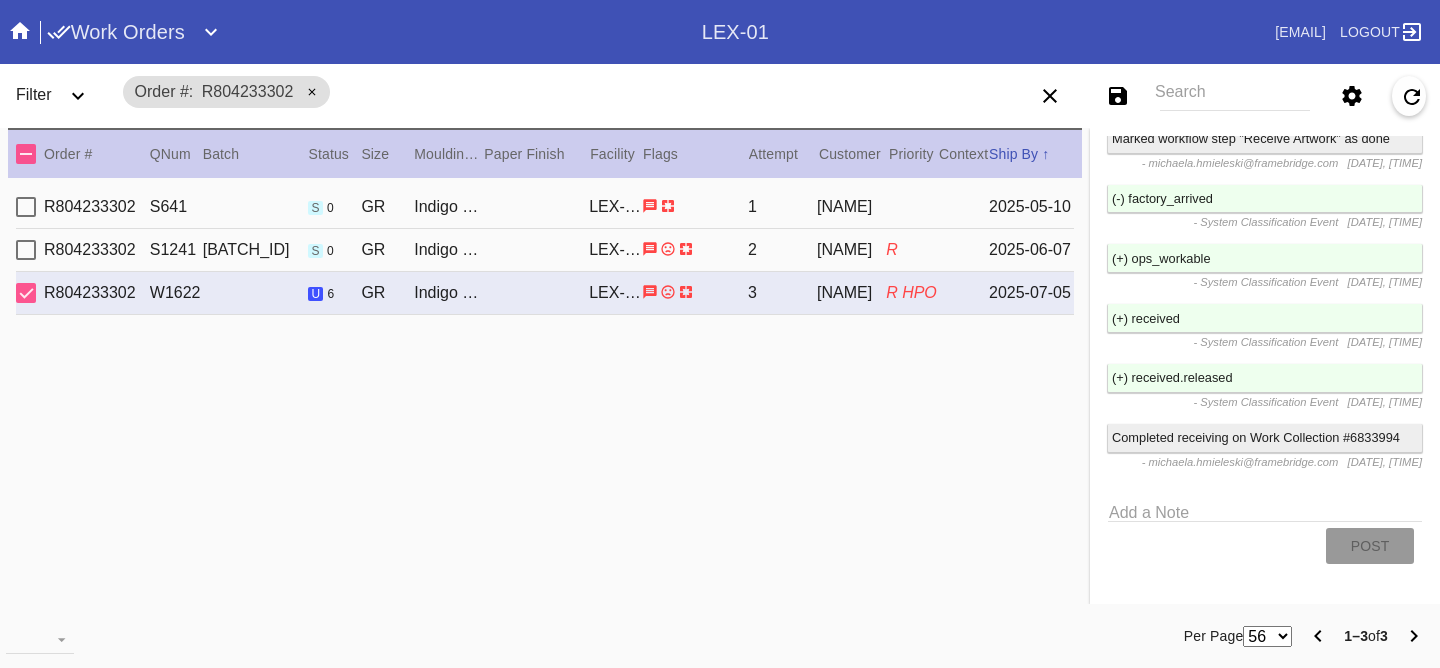 scroll, scrollTop: 2410, scrollLeft: 0, axis: vertical 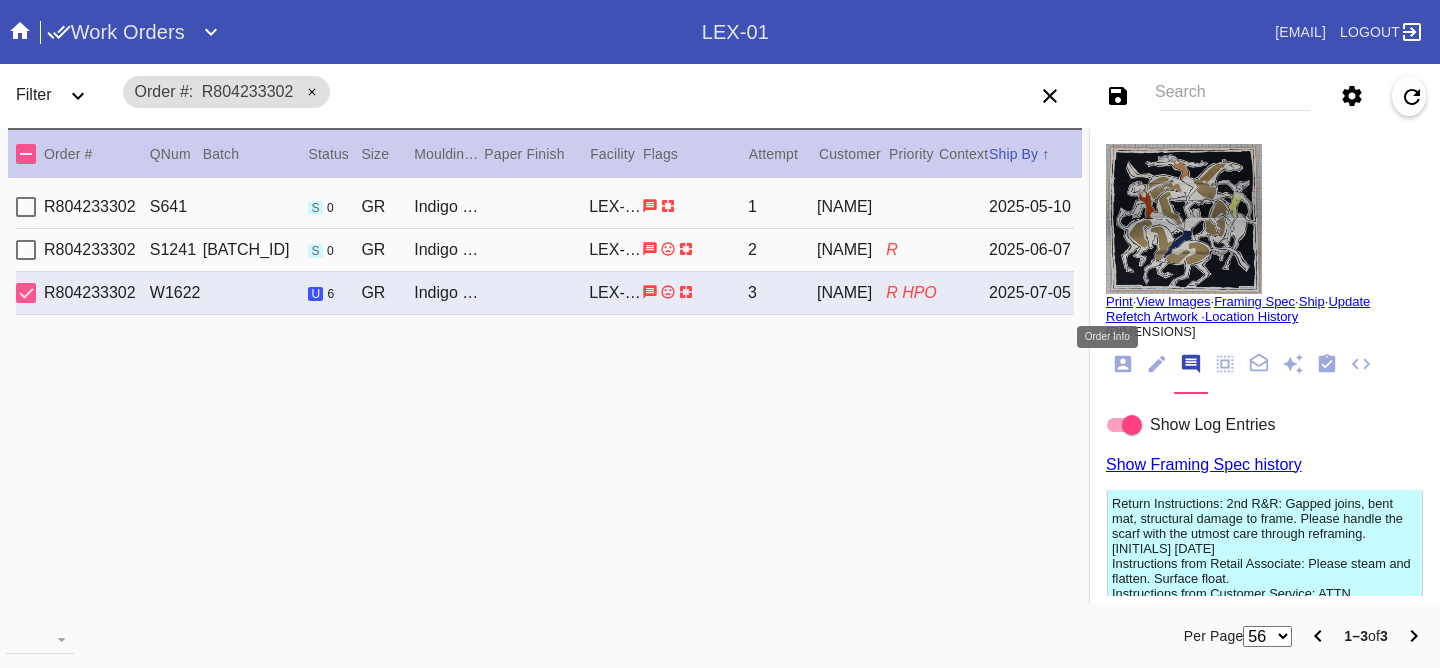 click at bounding box center (1123, 364) 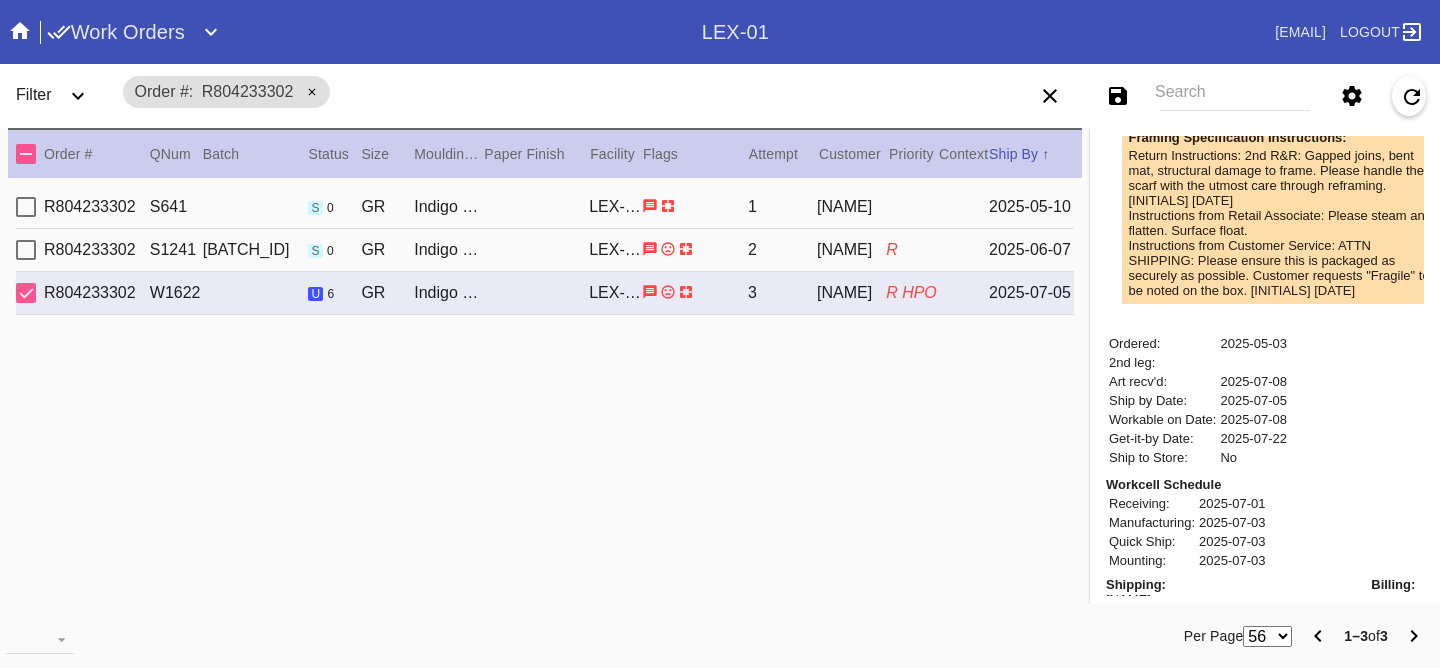 scroll, scrollTop: 717, scrollLeft: 0, axis: vertical 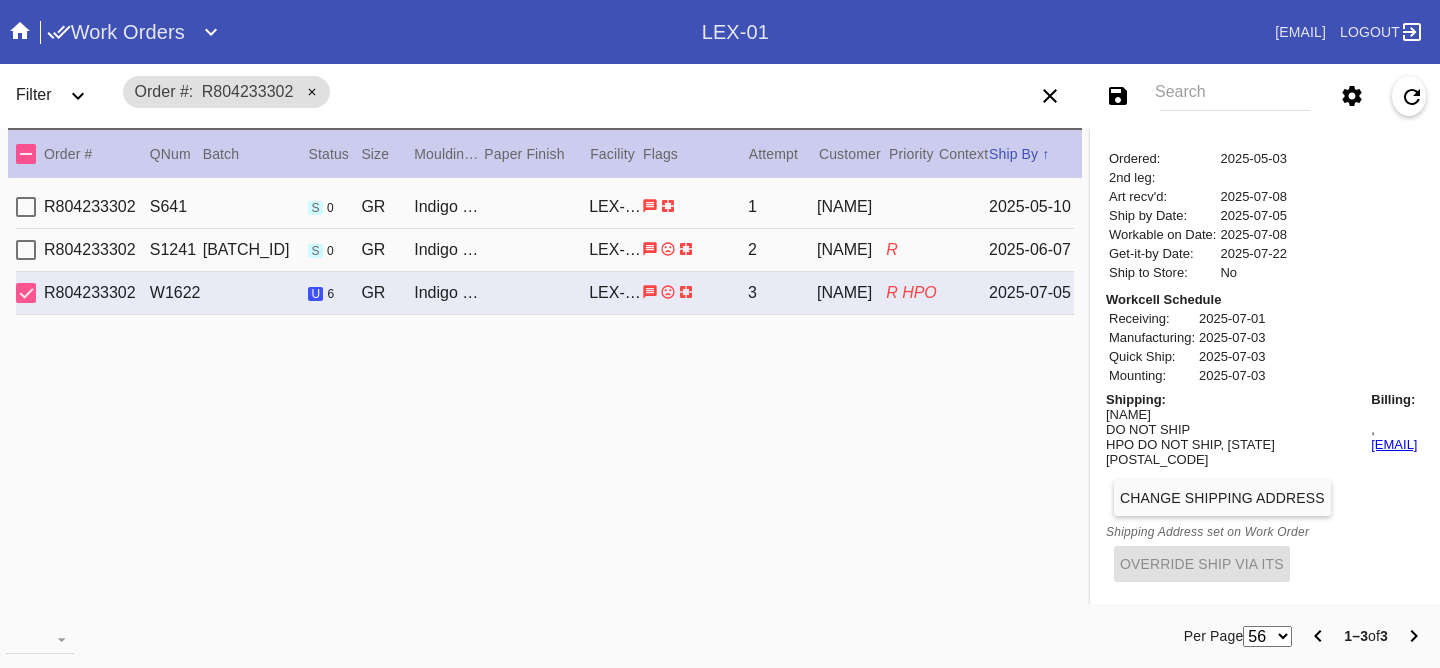 click on "R804233302 S1241 LEX01-250606-049 s   0 GR Indigo Walnut Gallery / White LEX-01 2 Meera Shah
R
2025-06-07" at bounding box center (545, 250) 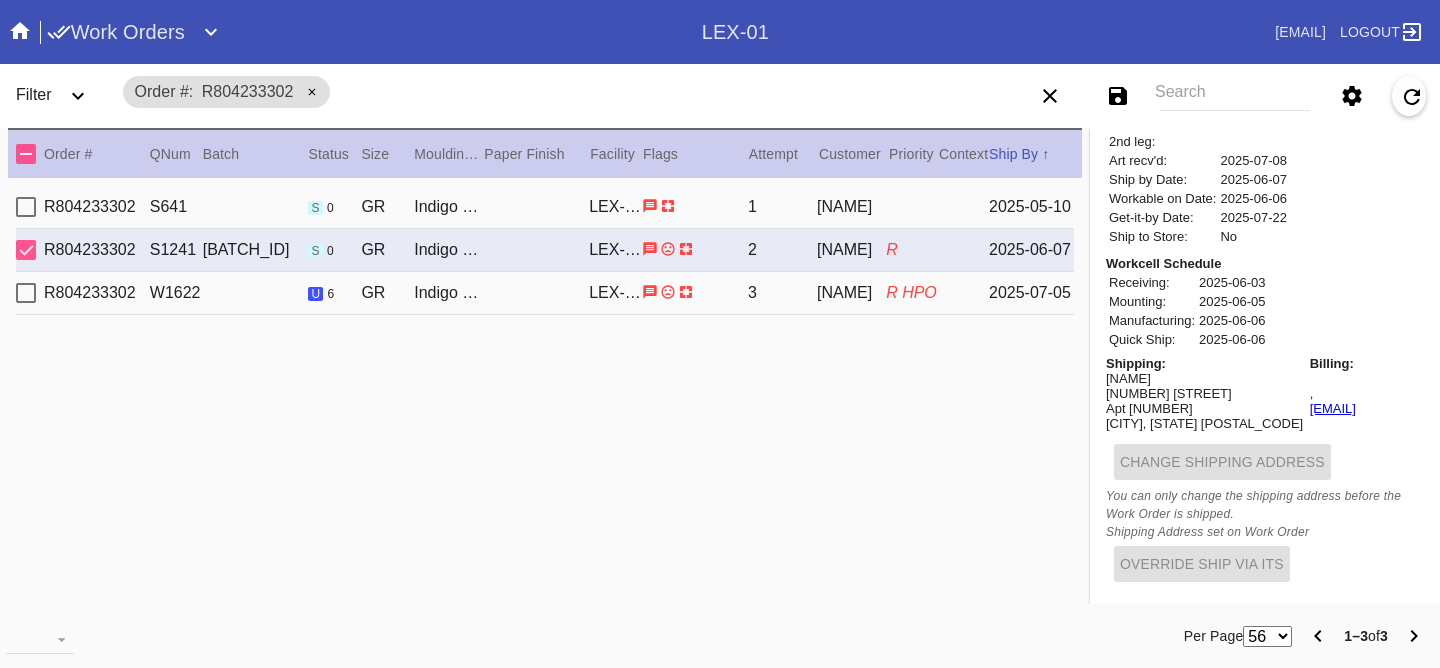 scroll, scrollTop: 749, scrollLeft: 0, axis: vertical 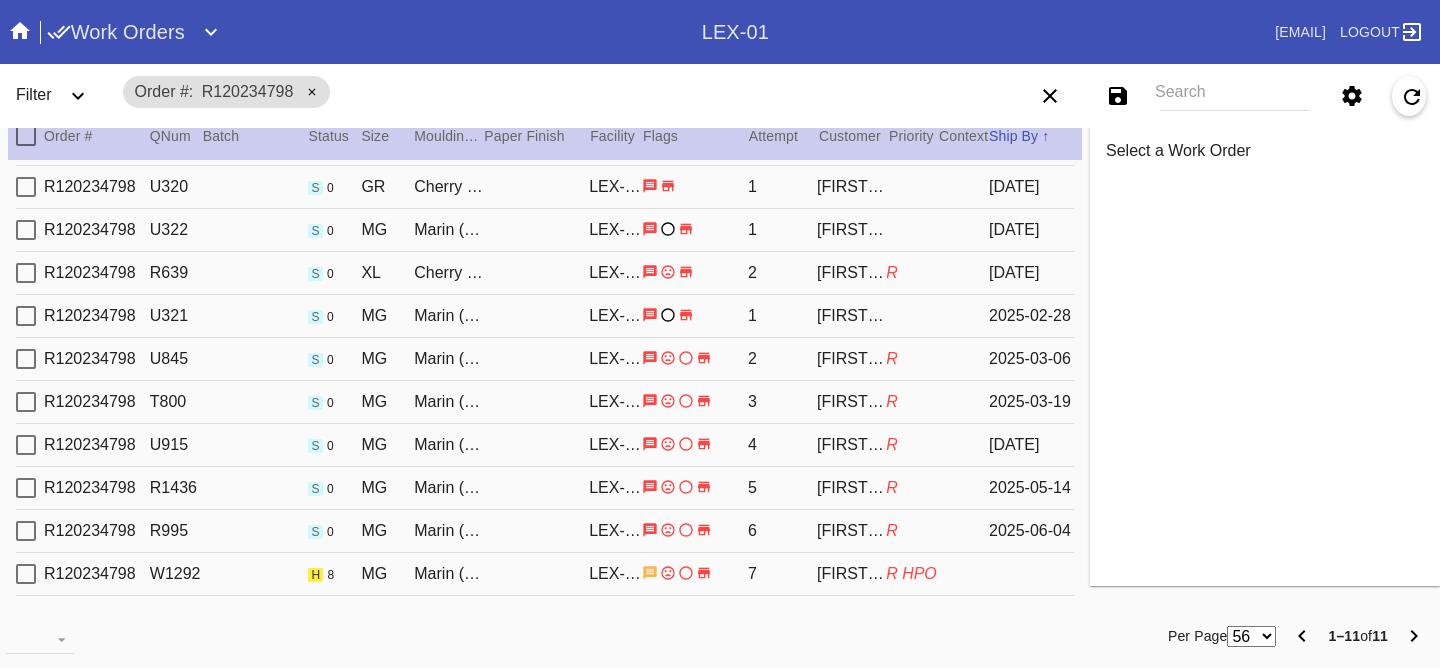 click on "R120234798 W1292 h   8 MG Marin (Deep) / No Mat LEX-01 7 [FIRST] [LAST]
R
HPO" at bounding box center (545, 574) 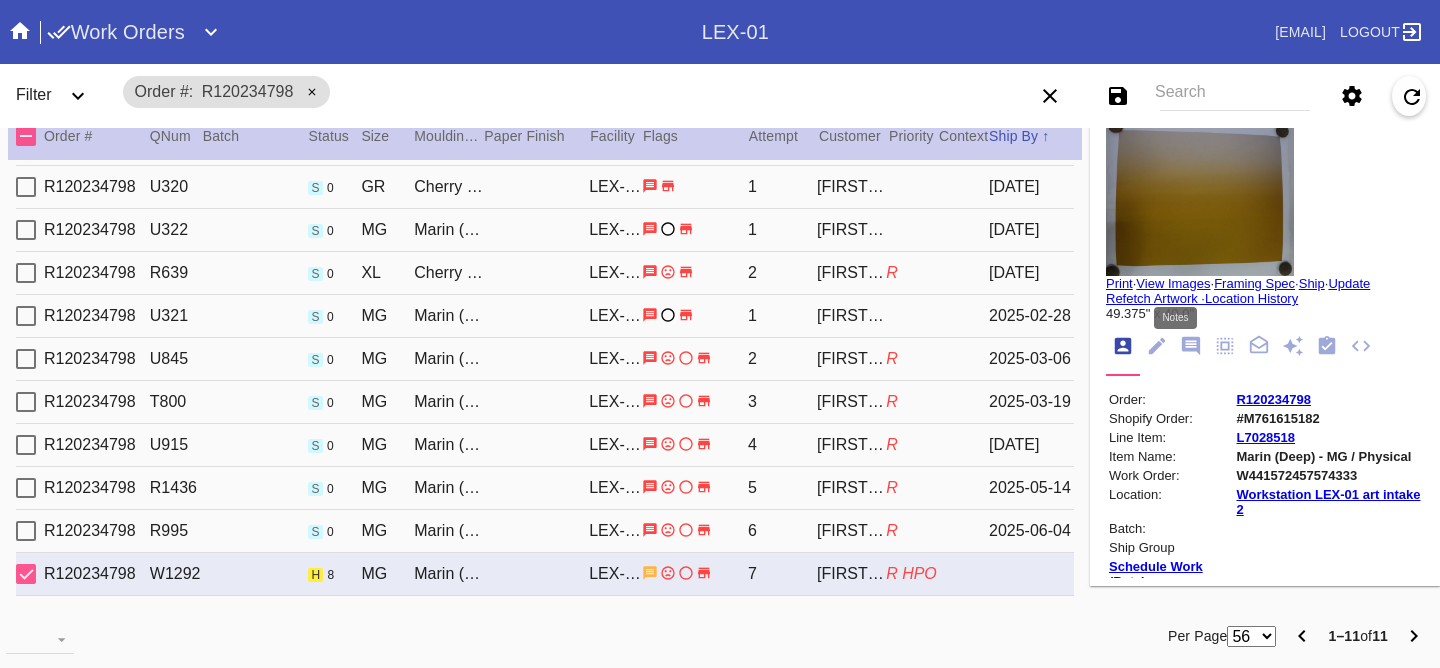 drag, startPoint x: 1169, startPoint y: 357, endPoint x: 1172, endPoint y: 373, distance: 16.27882 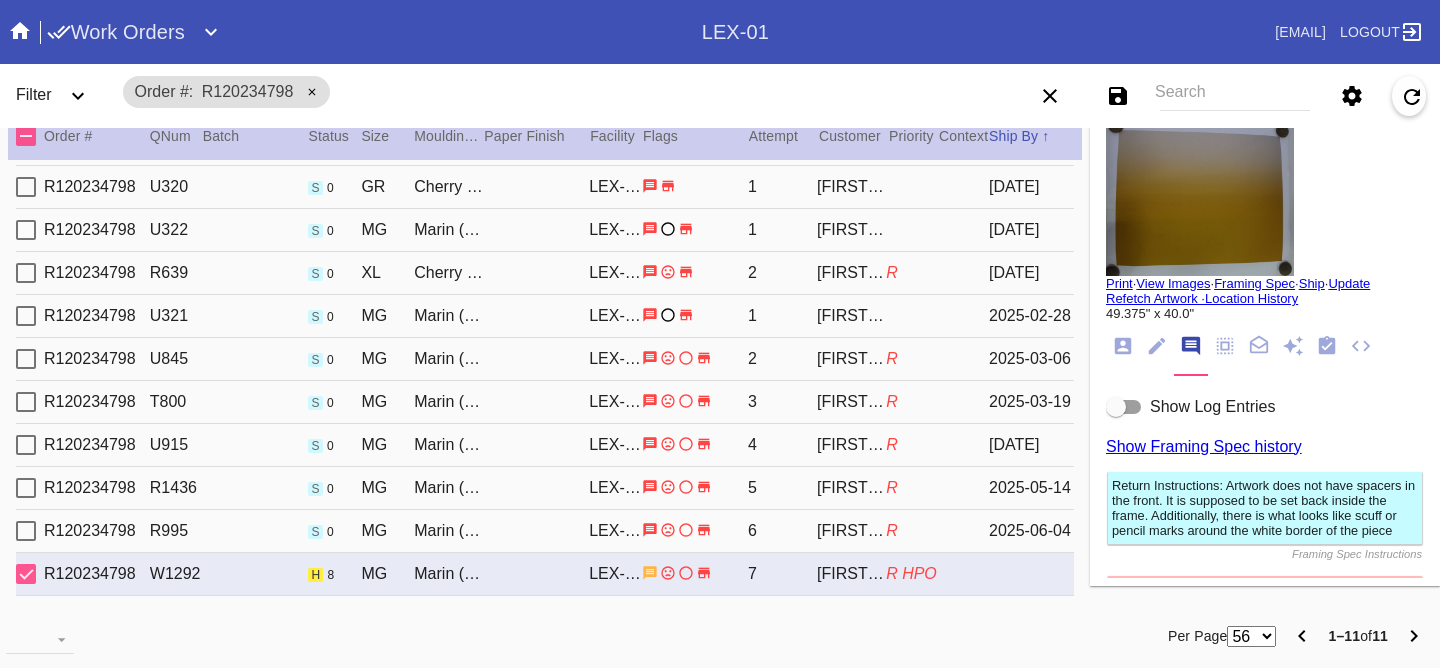 click on "Show Log Entries" at bounding box center [1212, 407] 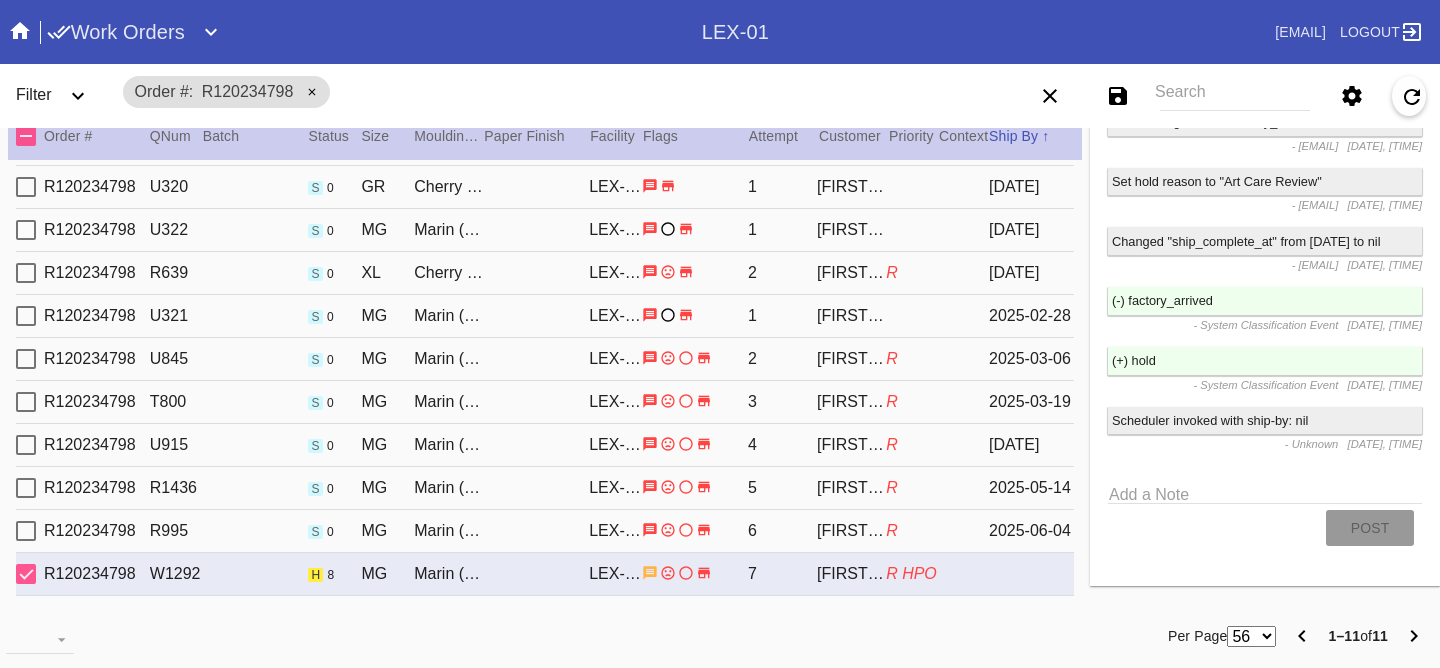 scroll, scrollTop: 2559, scrollLeft: 0, axis: vertical 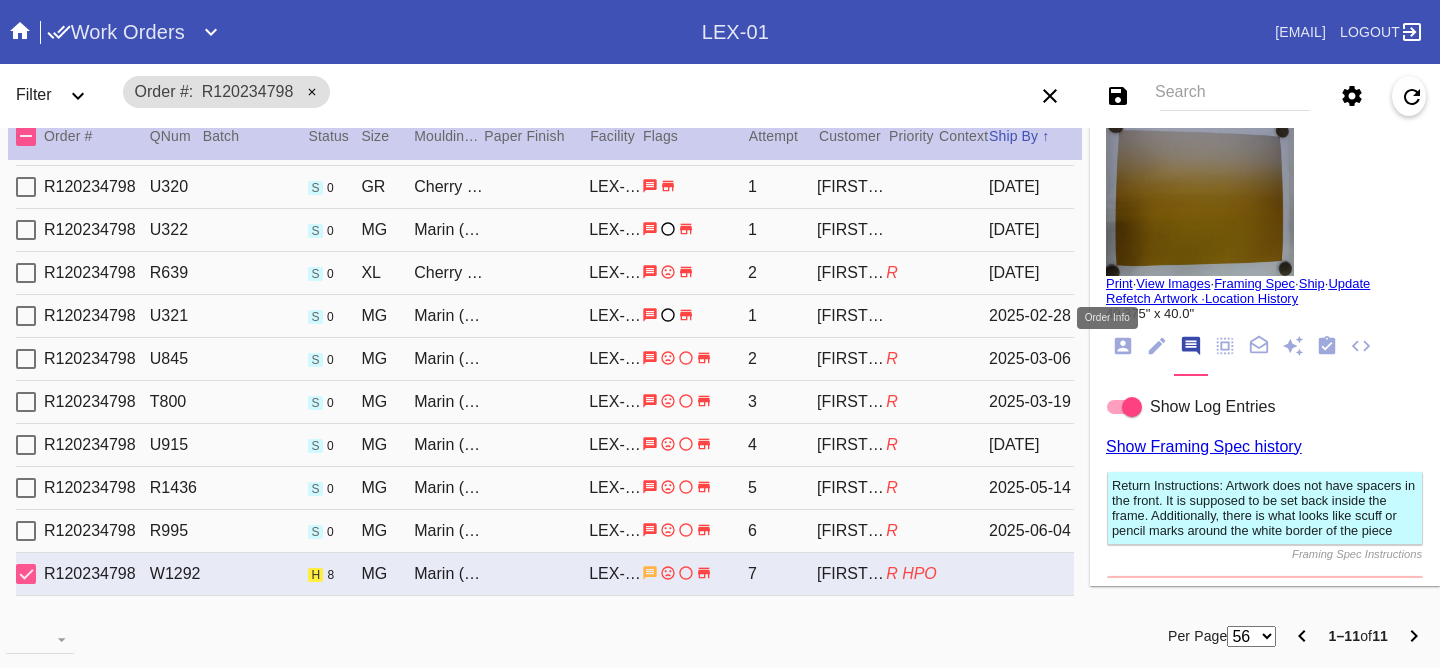 click at bounding box center [1123, 346] 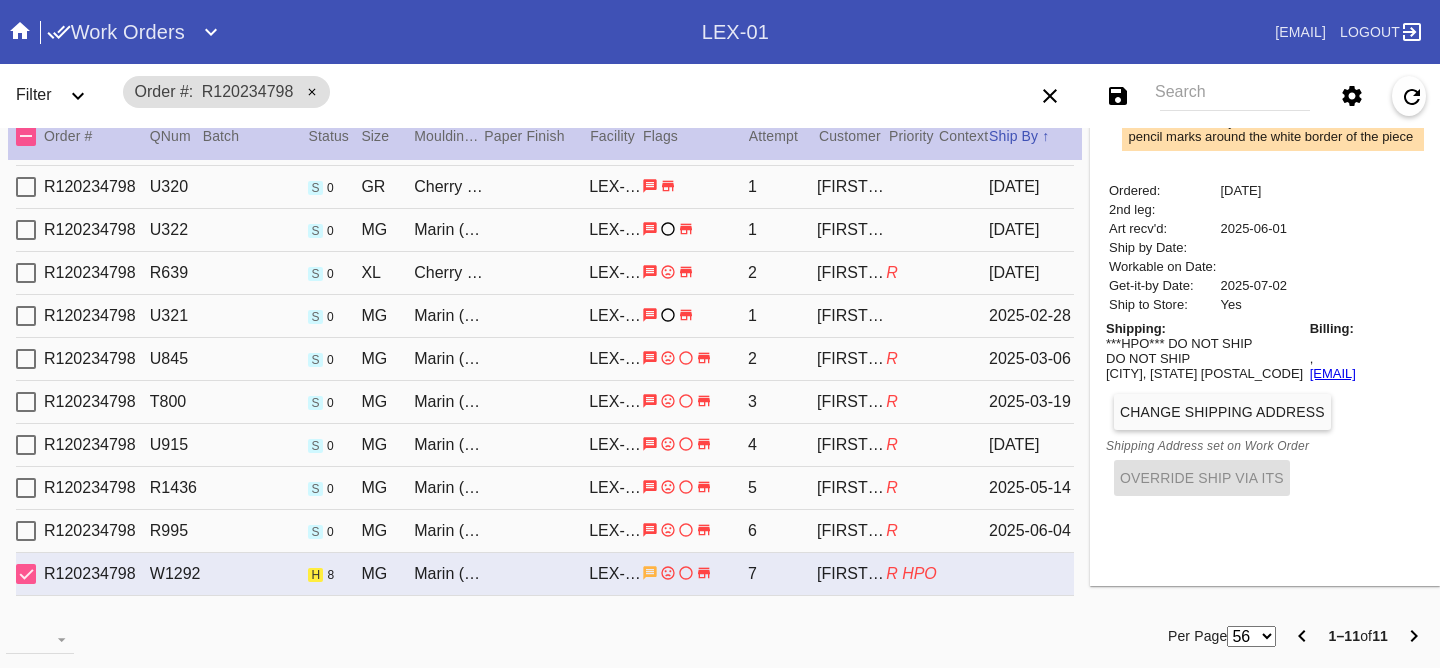 scroll, scrollTop: 898, scrollLeft: 0, axis: vertical 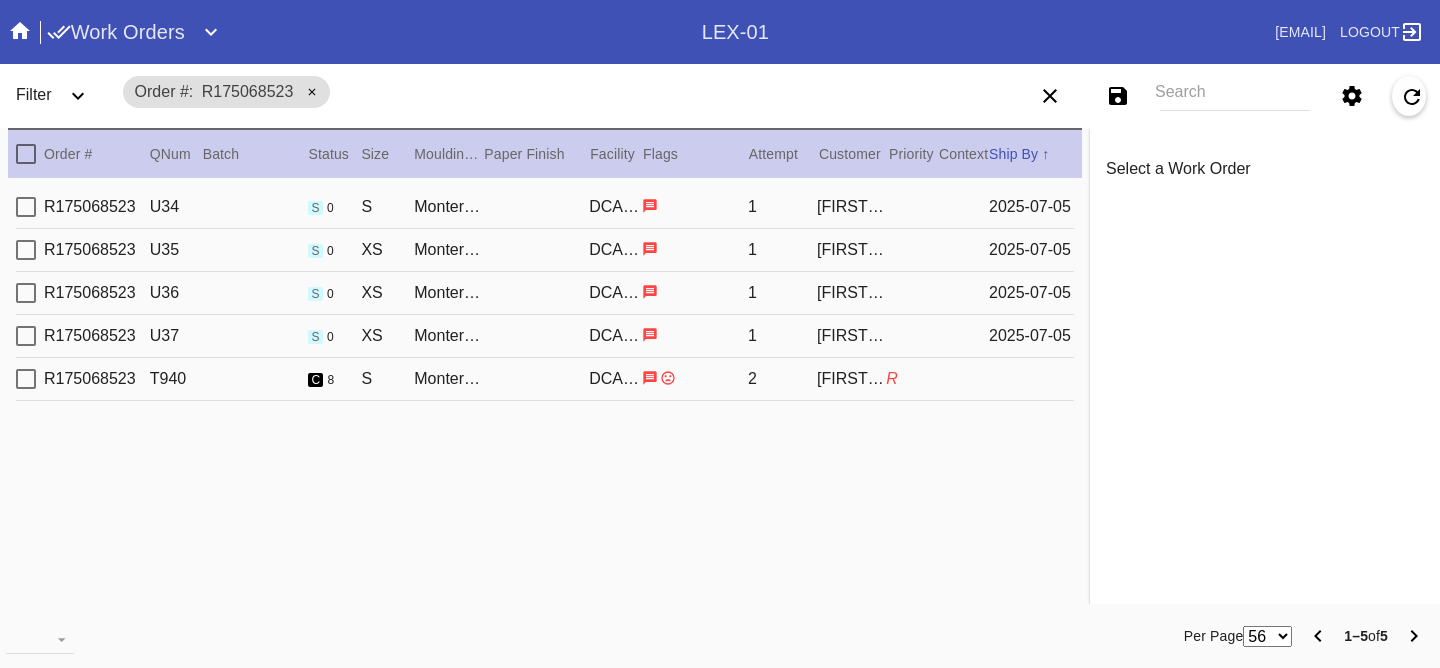 click on "R175068523 T940 c   8 S [CITY] / Digital White DCA-05 2 [FIRST] [LAST]
R" at bounding box center [545, 379] 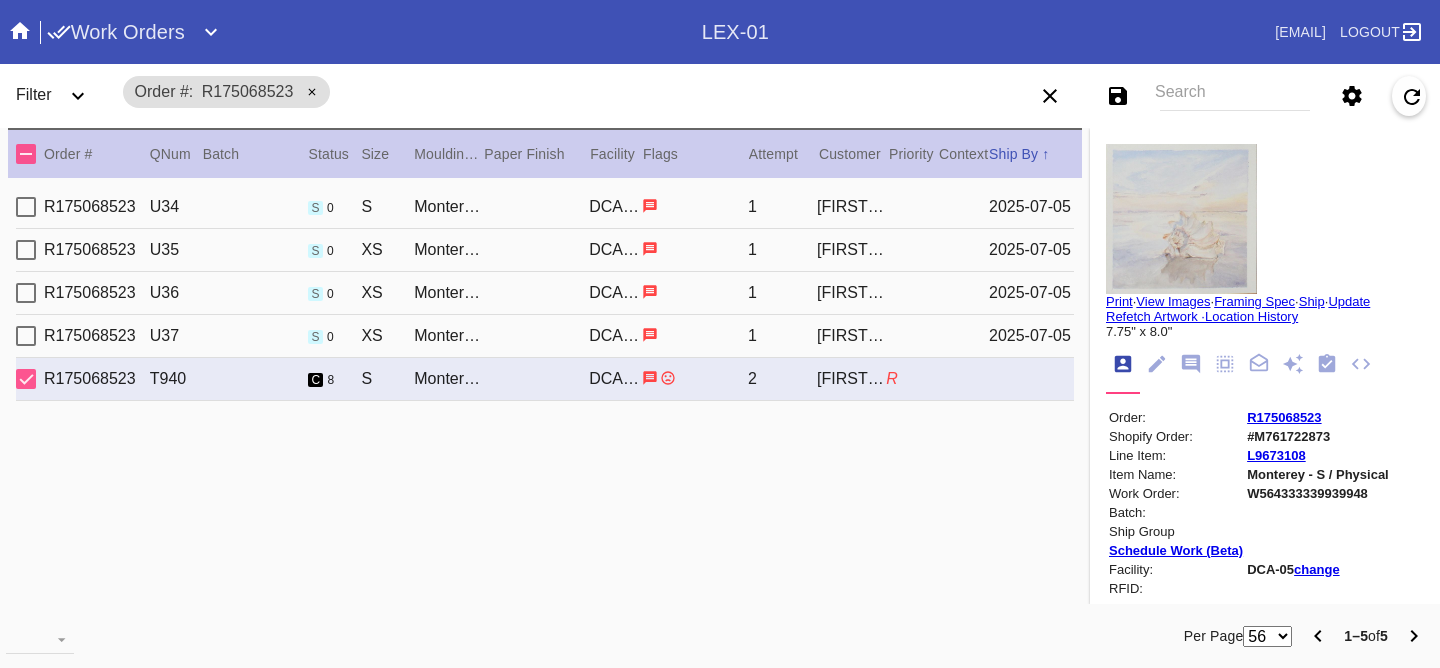 click at bounding box center [1191, 364] 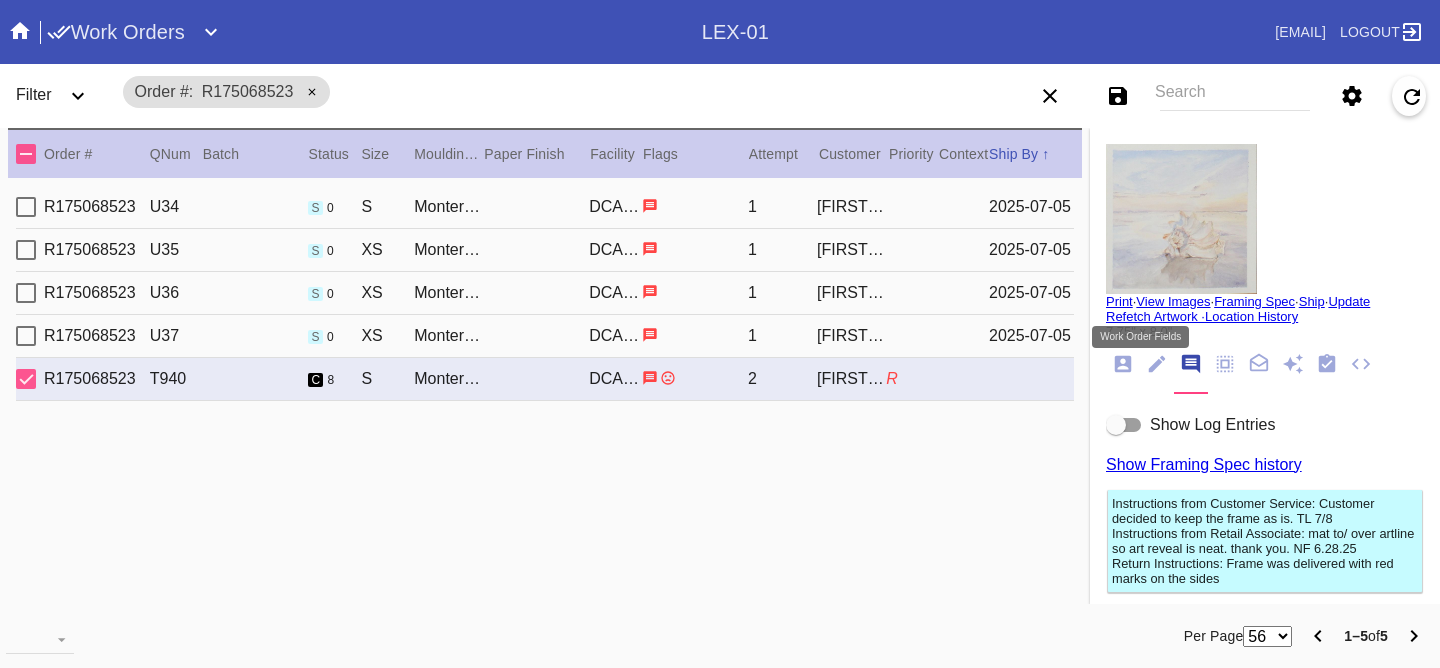 click at bounding box center (1157, 364) 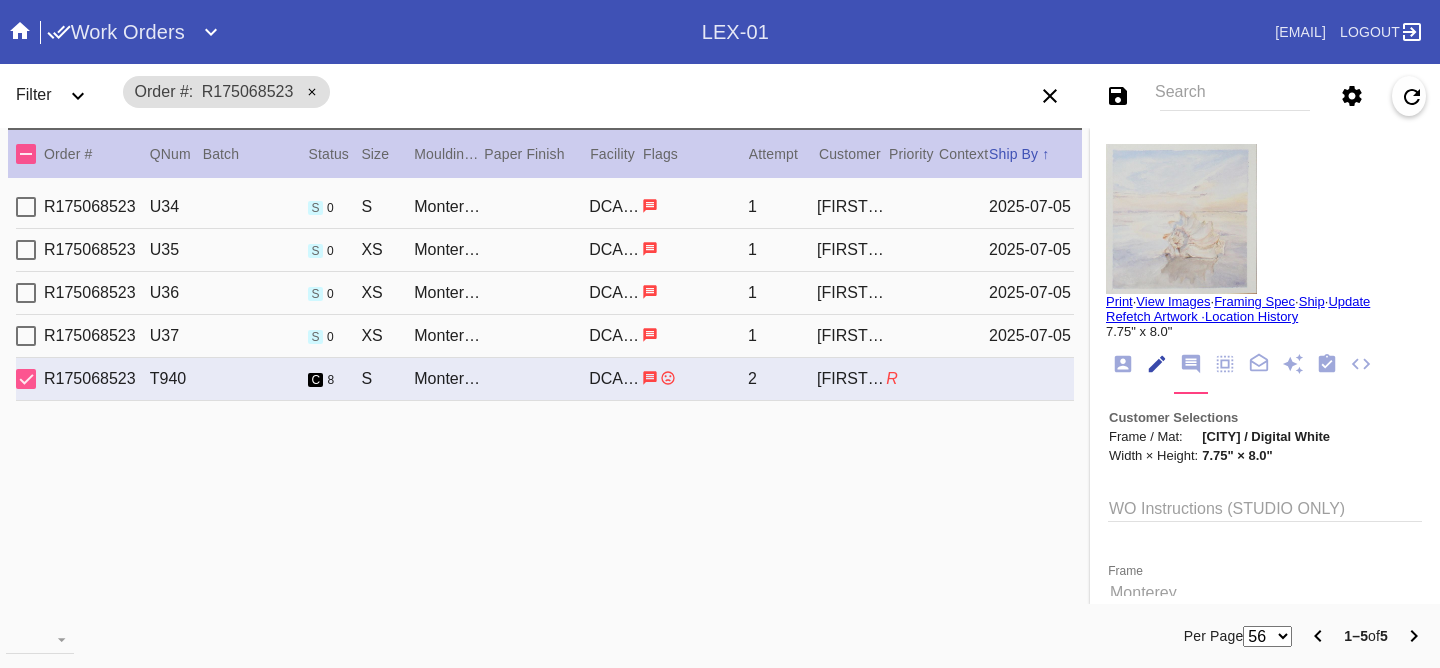 scroll, scrollTop: 73, scrollLeft: 0, axis: vertical 